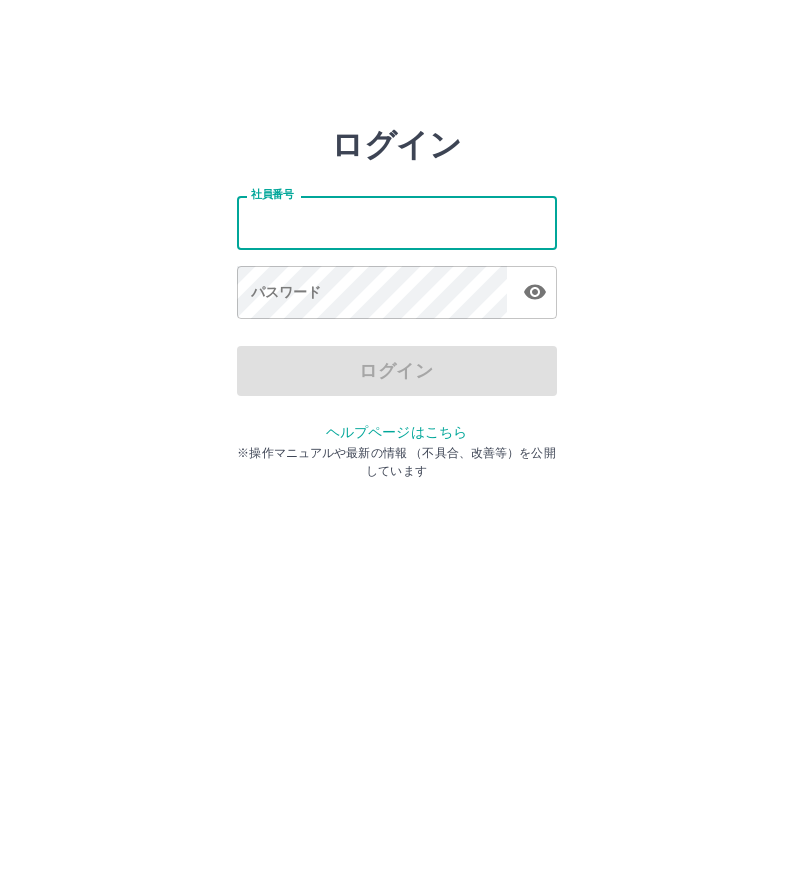 scroll, scrollTop: 0, scrollLeft: 0, axis: both 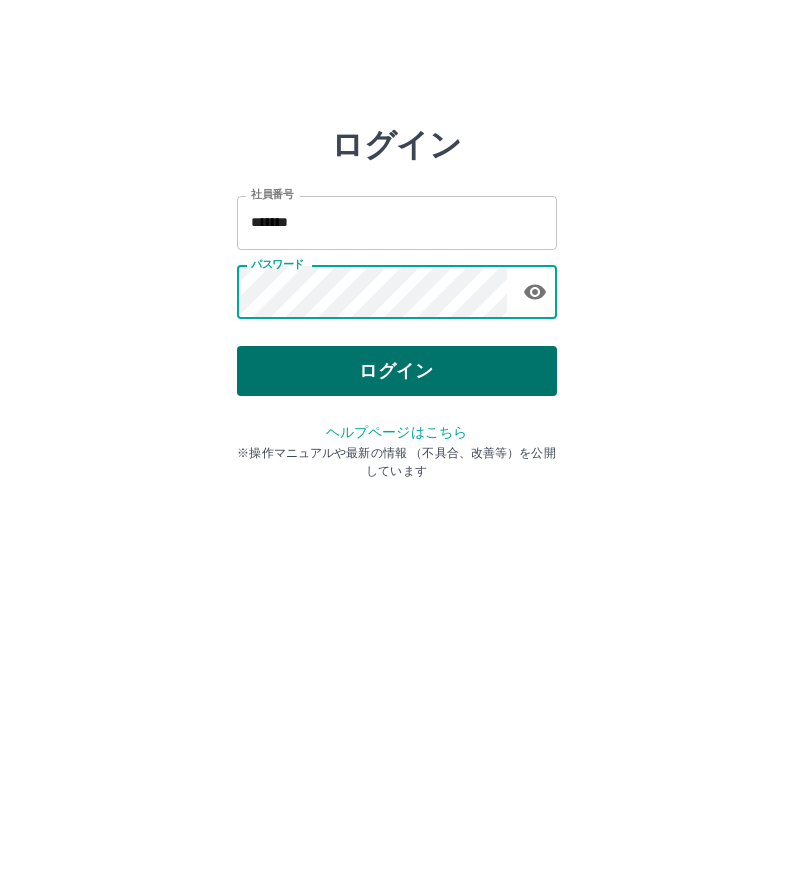 click on "ログイン" at bounding box center [397, 371] 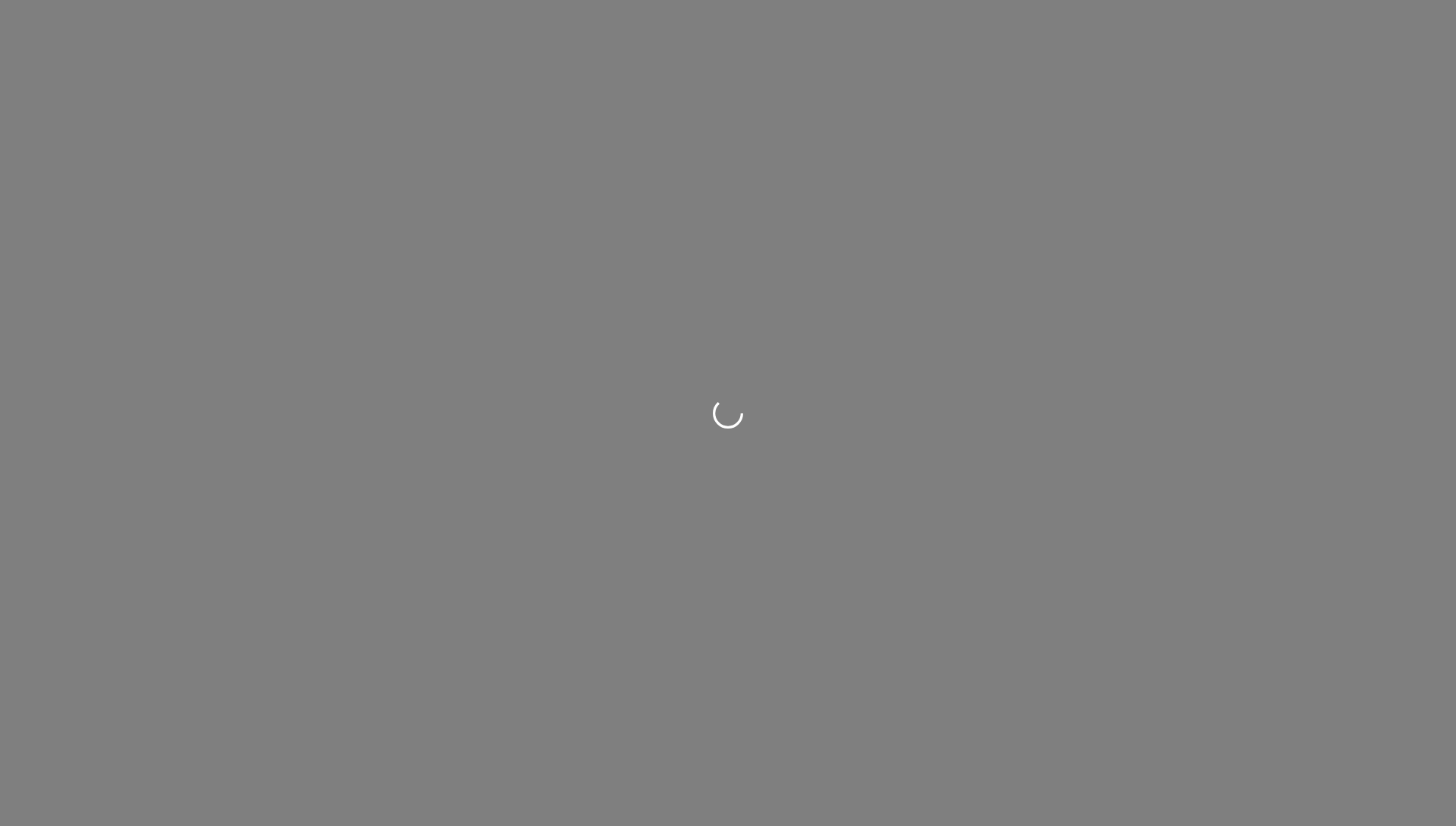scroll, scrollTop: 0, scrollLeft: 0, axis: both 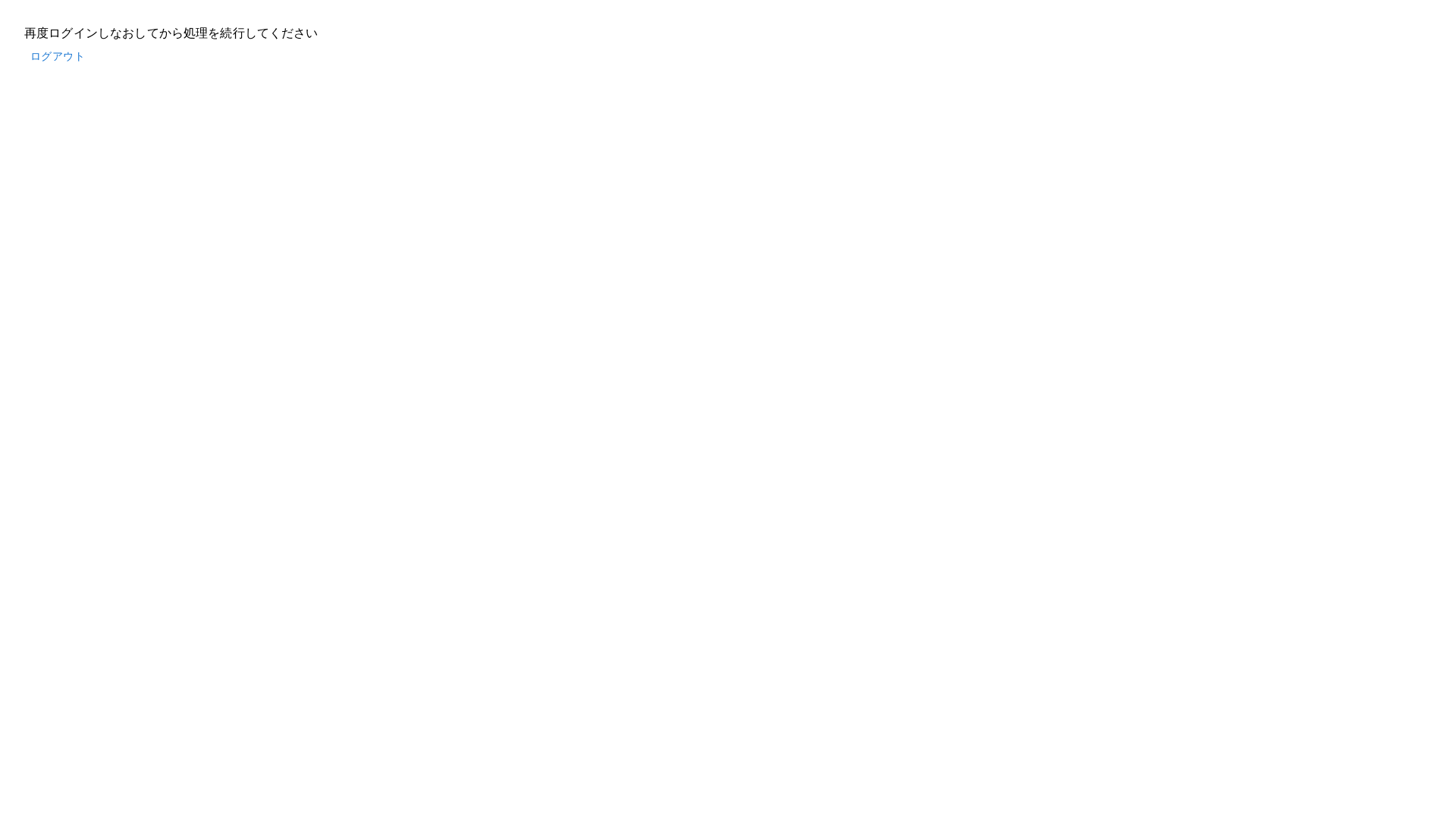 click on "ログアウト" at bounding box center [58, 56] 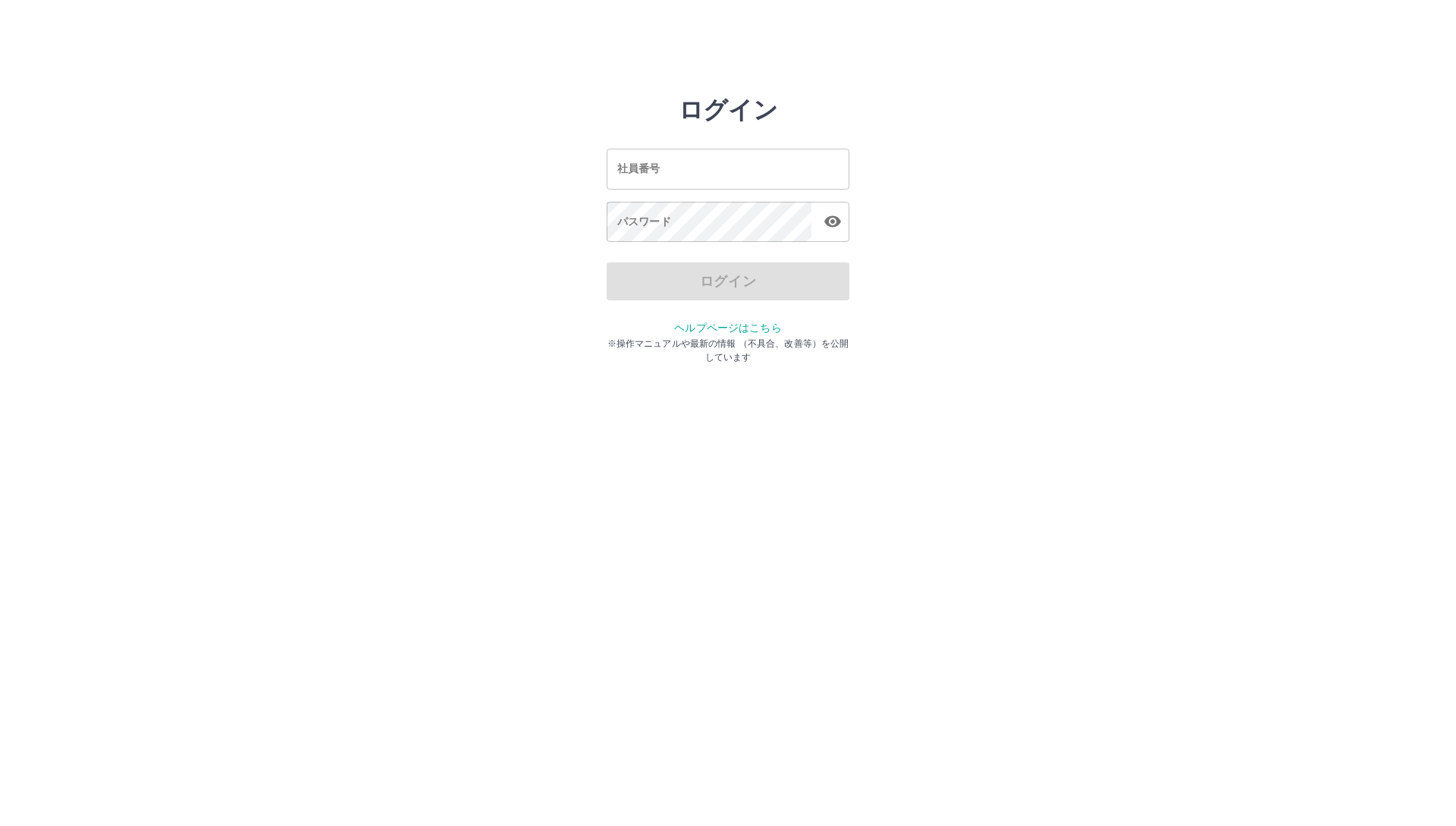 scroll, scrollTop: 0, scrollLeft: 0, axis: both 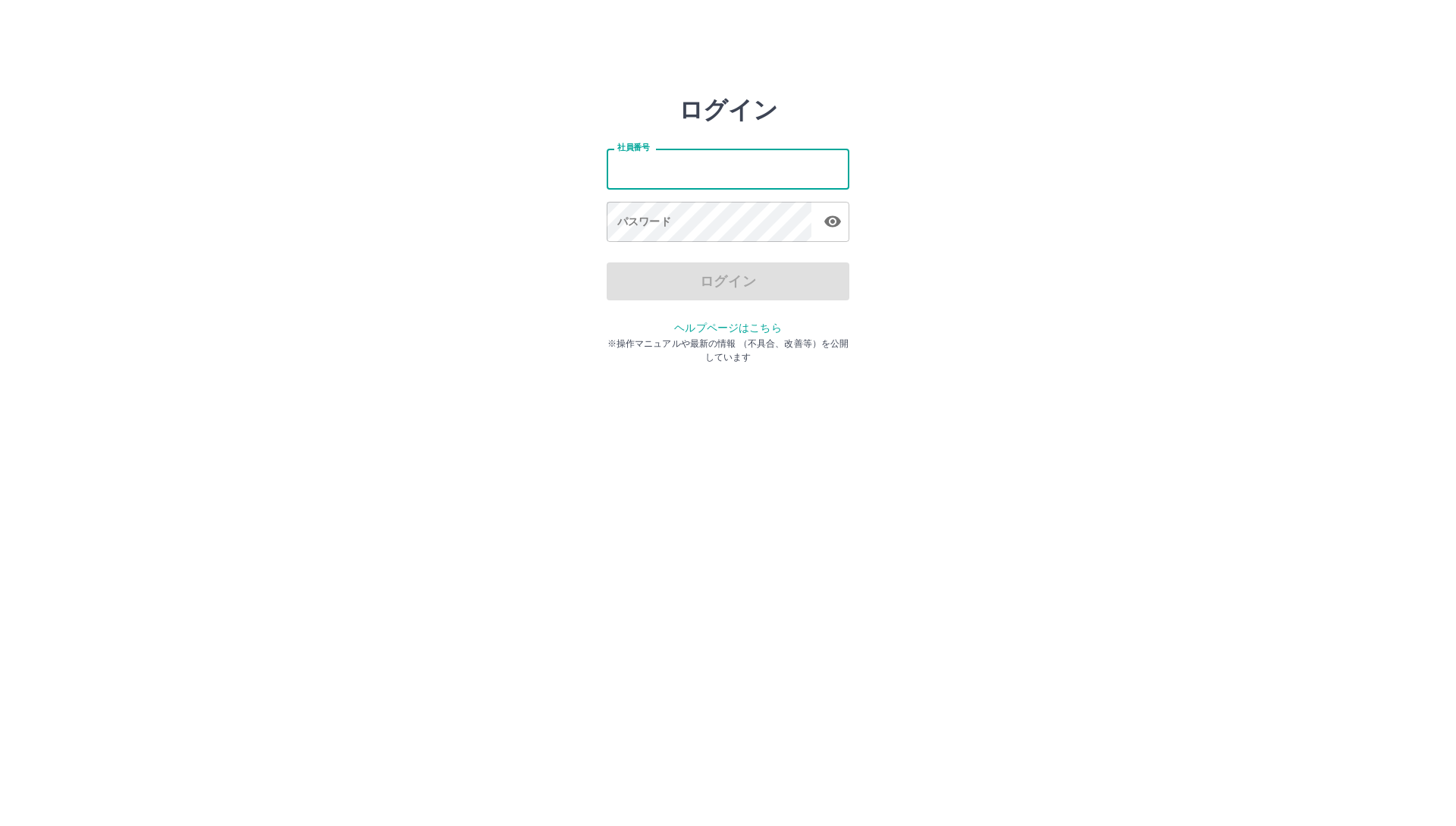 type on "*******" 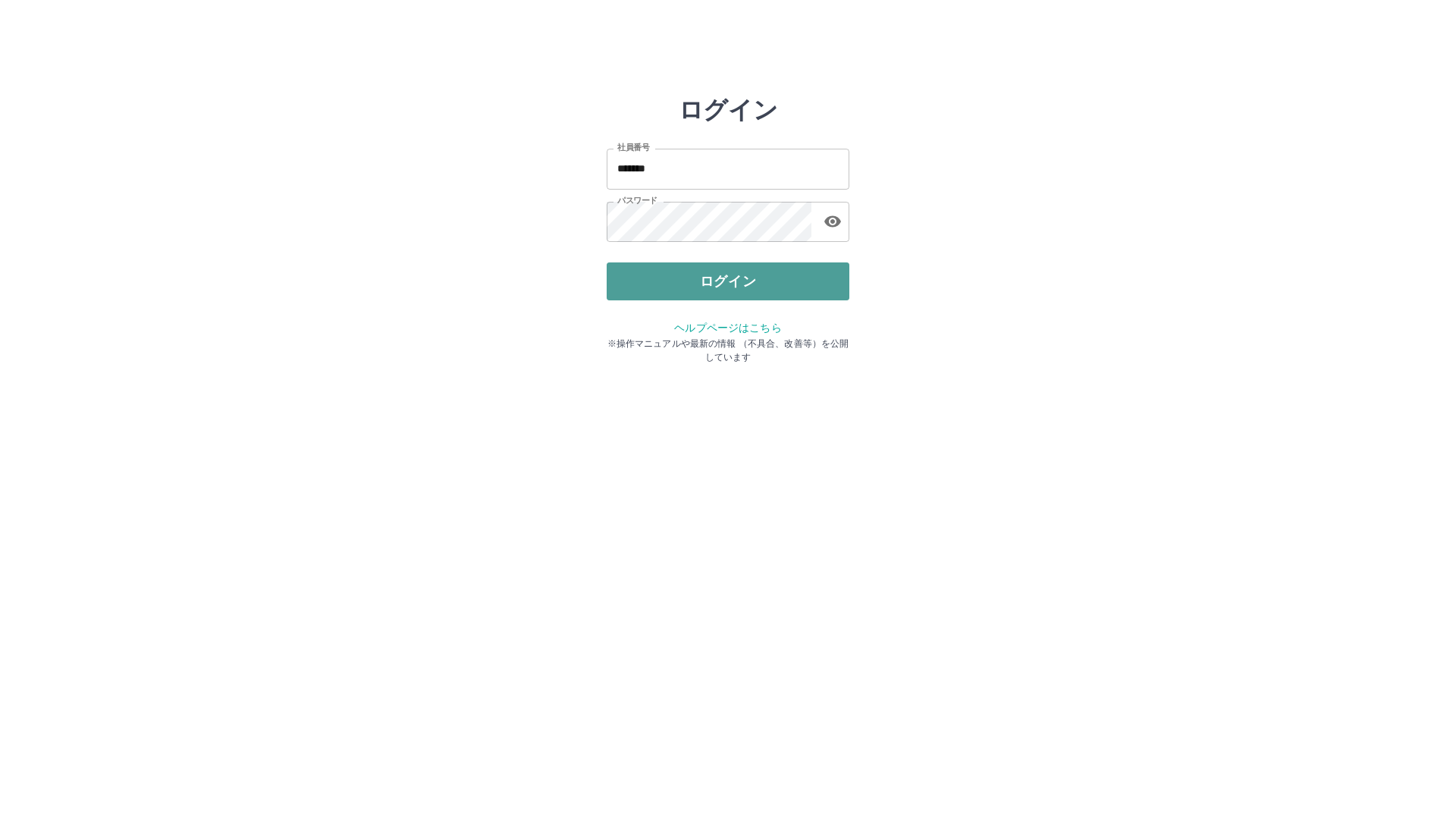 click on "ログイン" at bounding box center (728, 281) 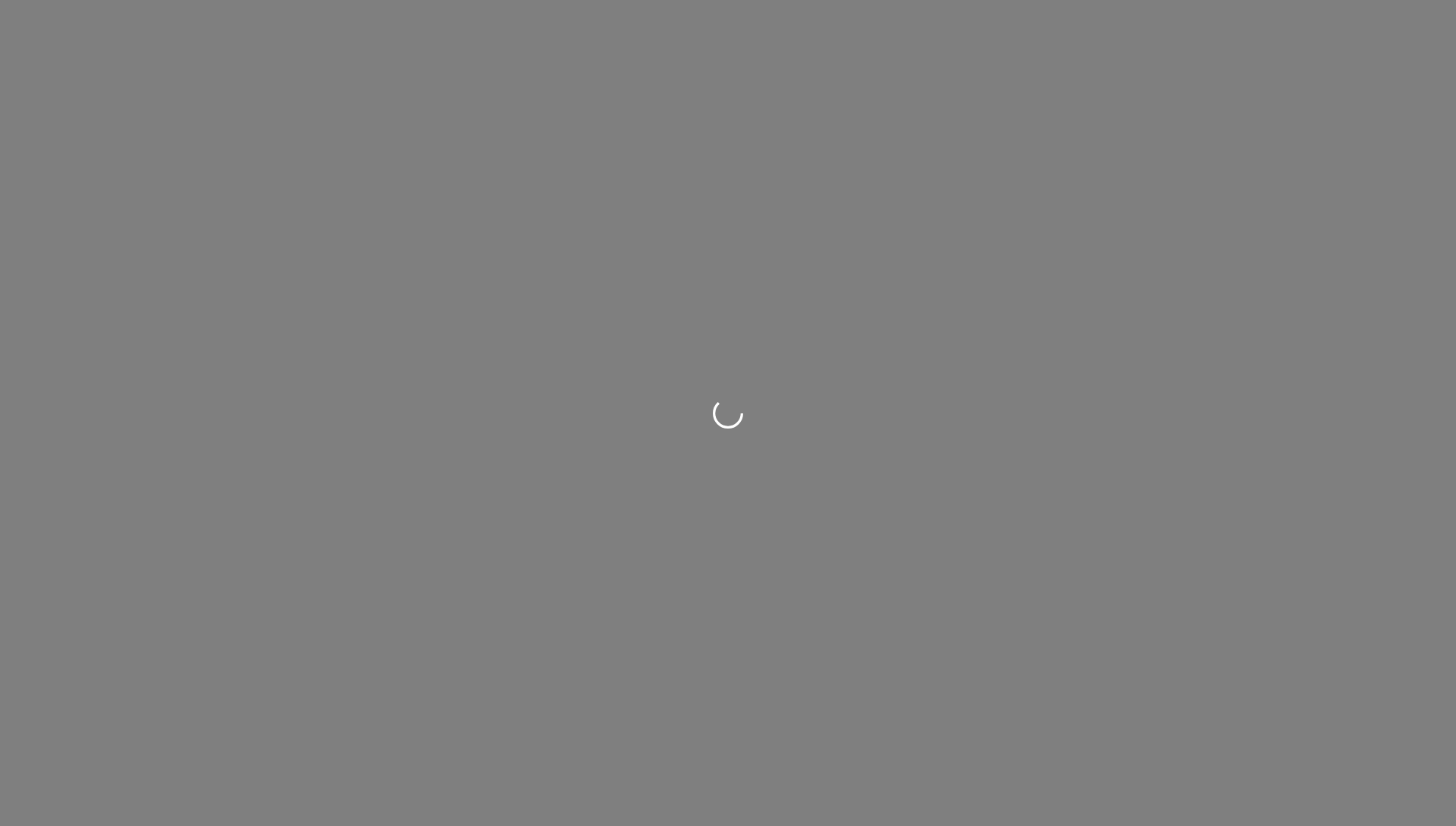 scroll, scrollTop: 0, scrollLeft: 0, axis: both 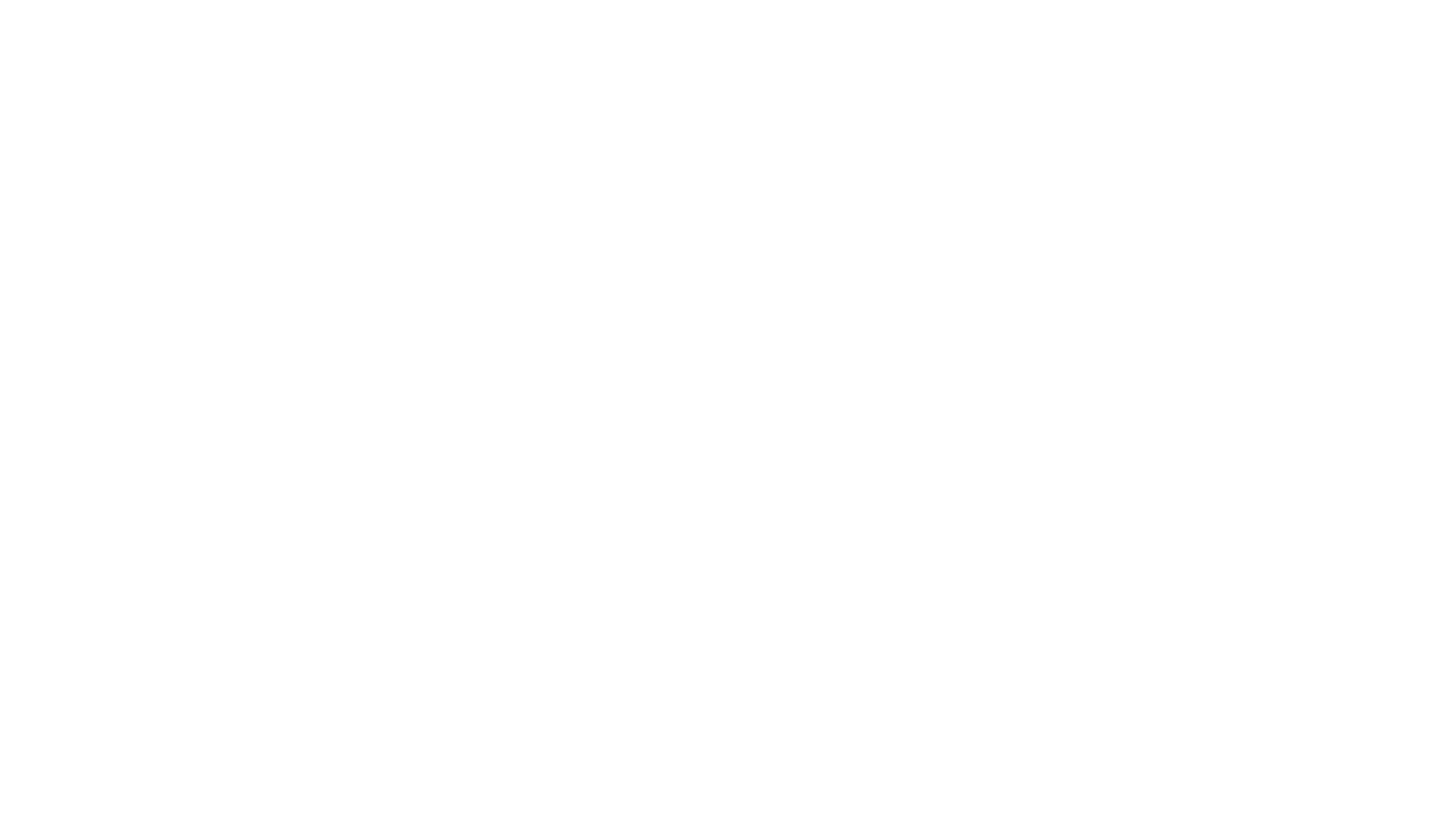 click at bounding box center (728, 0) 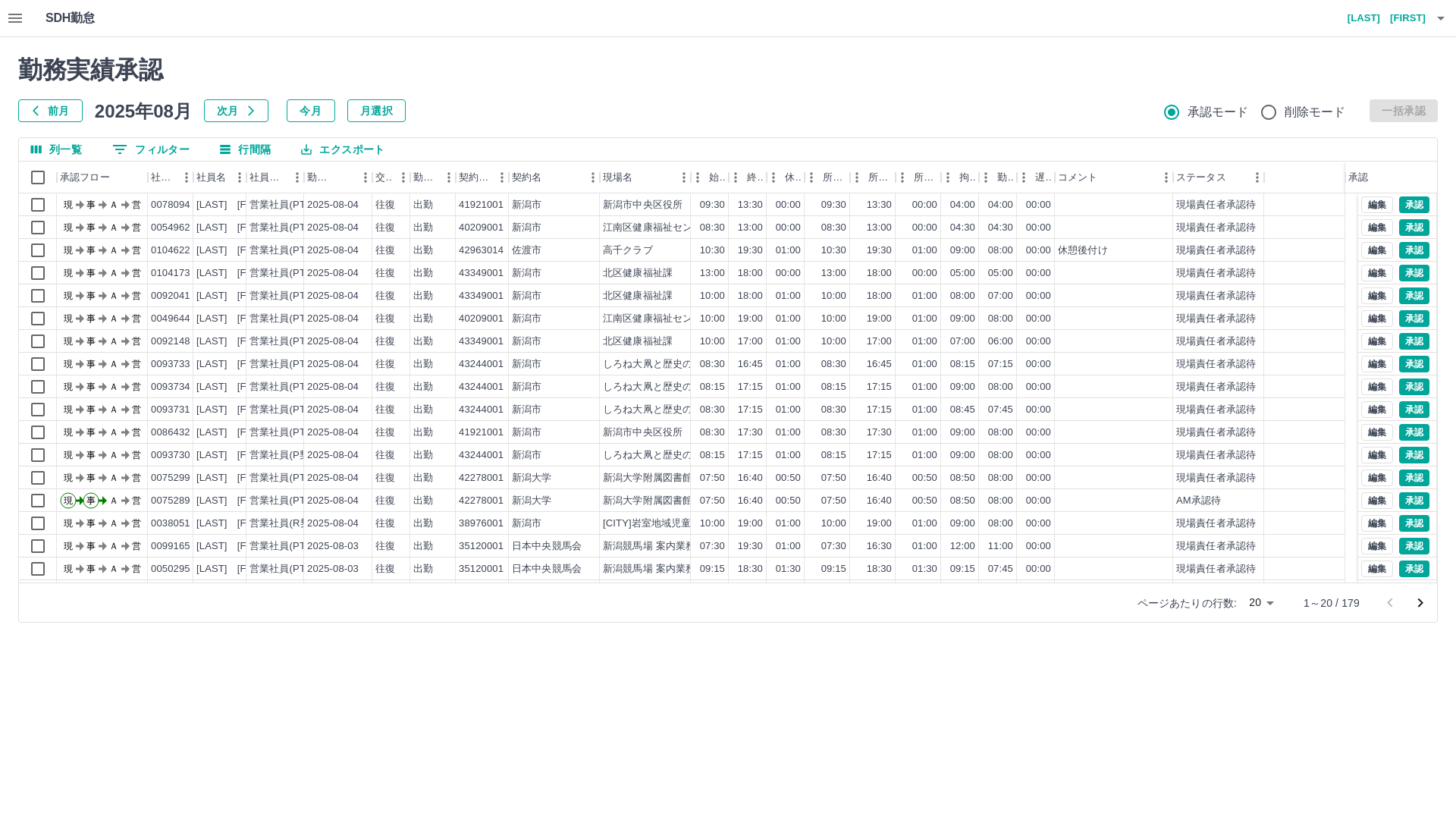 click on "前月" at bounding box center (50, 111) 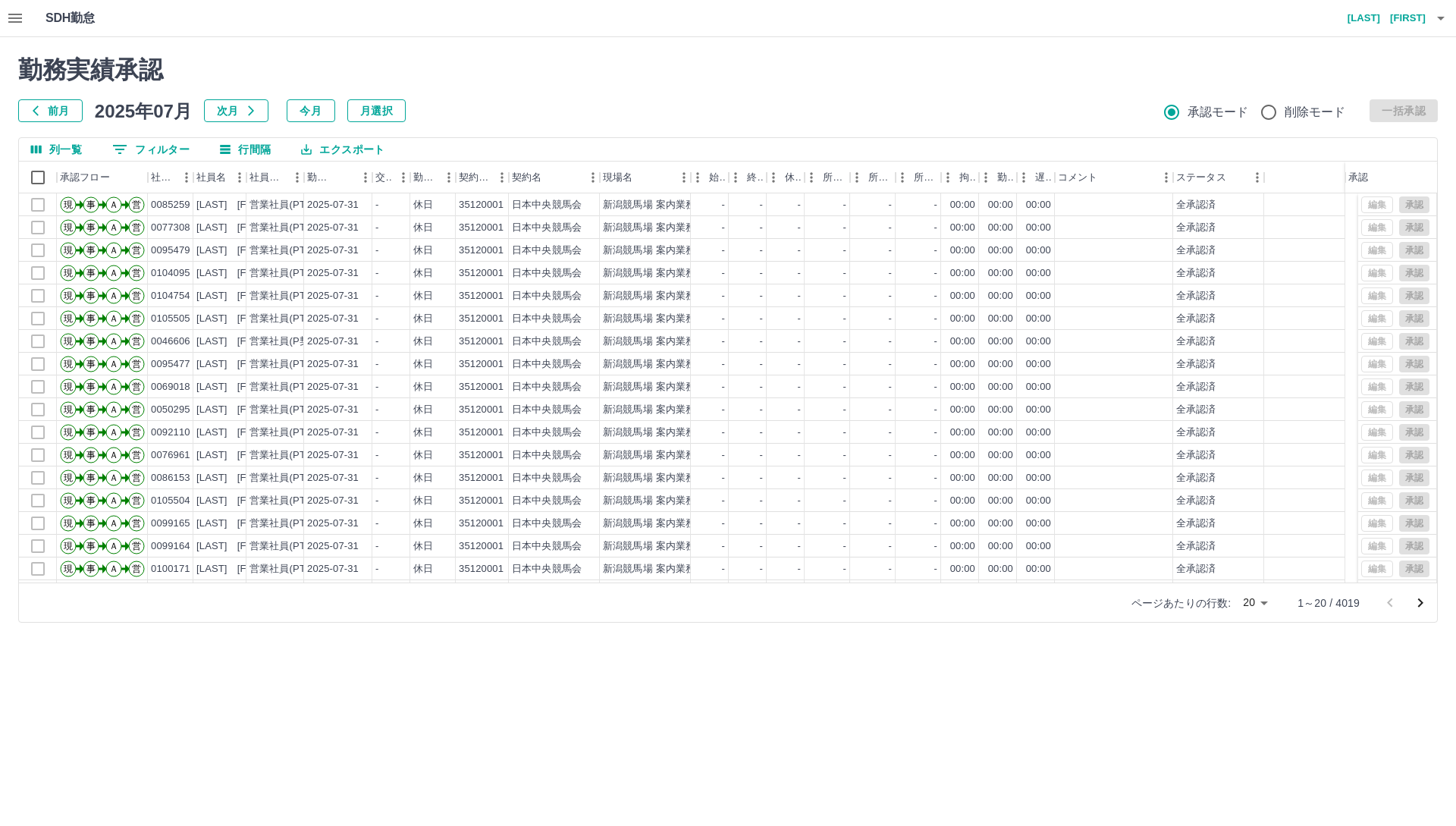 click on "0 フィルター" at bounding box center [151, 149] 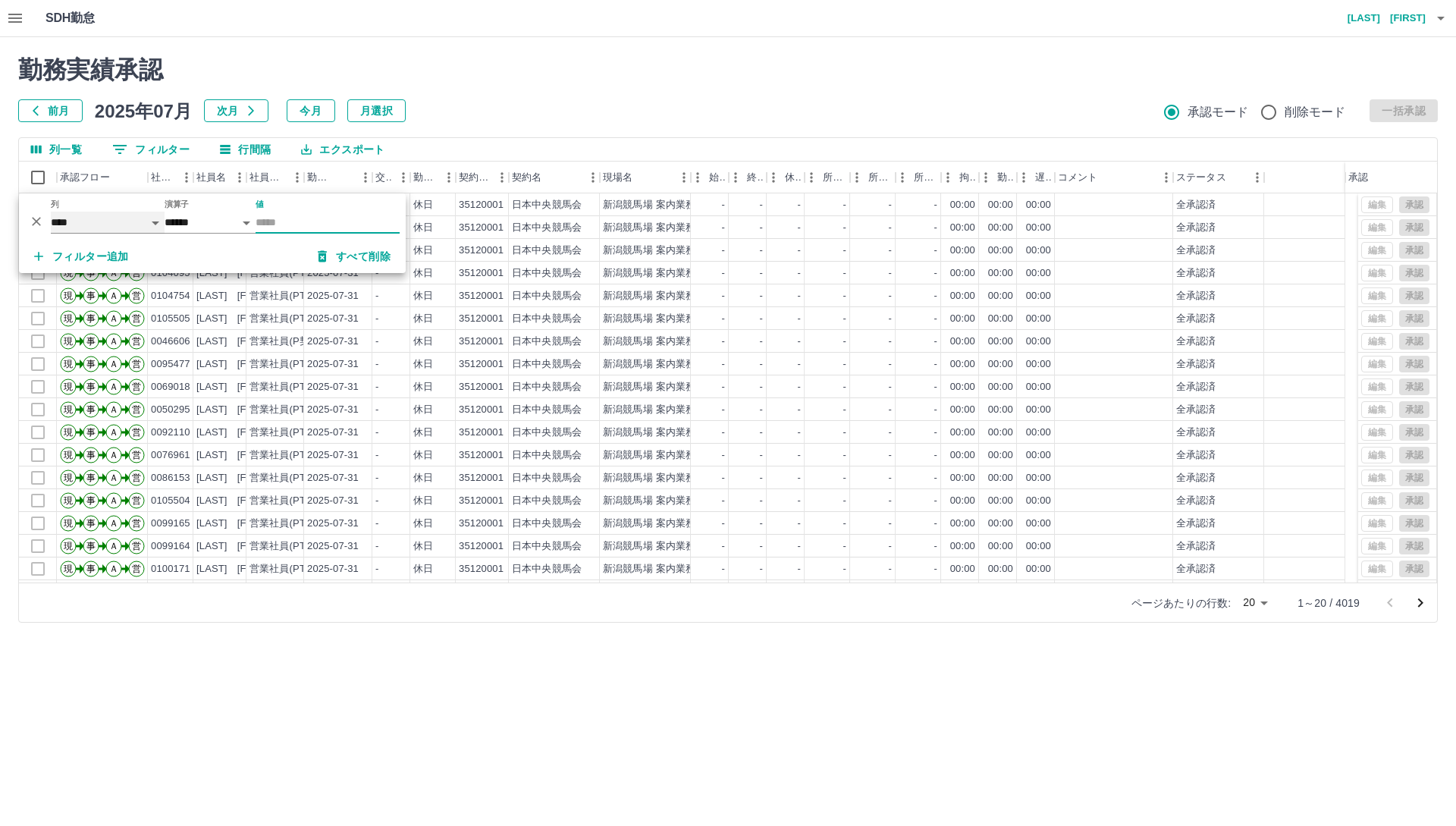 click on "**** *** **** *** *** **** ***** *** *** ** ** ** **** **** **** ** ** *** **** *****" at bounding box center [108, 222] 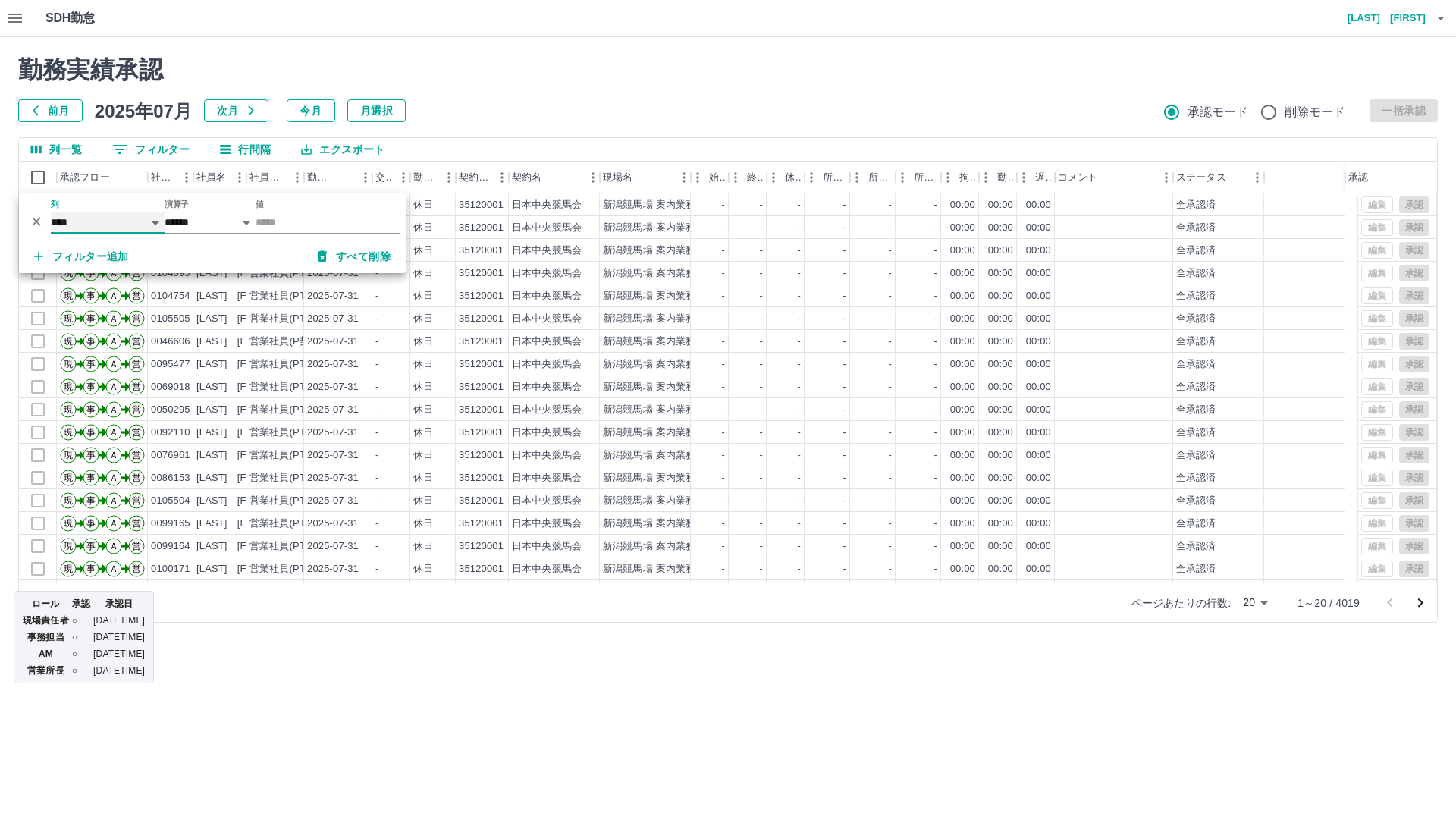click on "**** *** **** *** *** **** ***** *** *** ** ** ** **** **** **** ** ** *** **** *****" at bounding box center [108, 222] 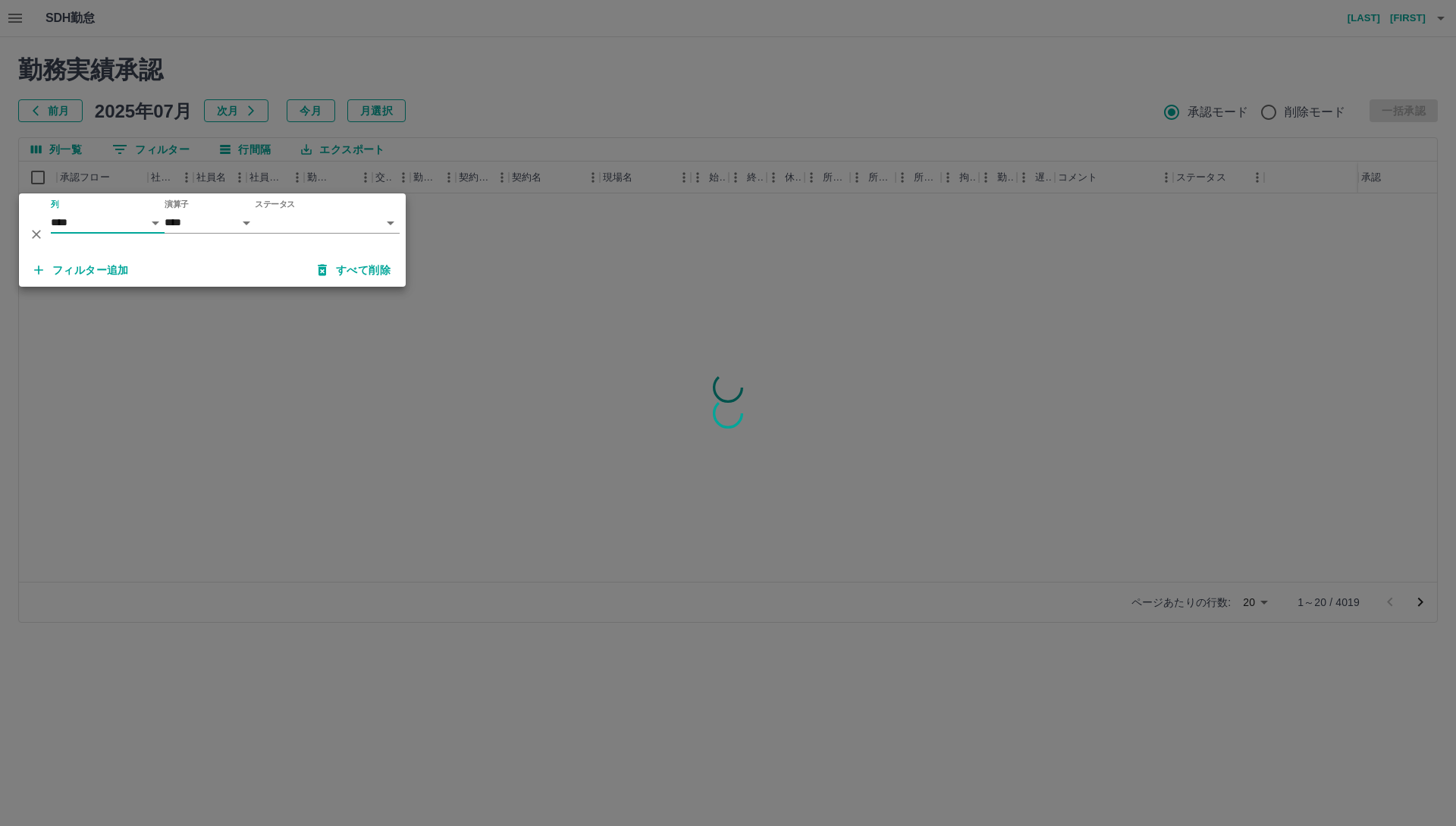 click on "SDH勤怠 関根　忠尚 勤務実績承認 前月 2025年07月 次月 今月 月選択 承認モード 削除モード 一括承認 列一覧 0 フィルター 行間隔 エクスポート 承認フロー 社員番号 社員名 社員区分 勤務日 交通費 勤務区分 契約コード 契約名 現場名 始業 終業 休憩 所定開始 所定終業 所定休憩 拘束 勤務 遅刻等 コメント ステータス 承認 ページあたりの行数: 20 ** 1～20 / 4019 SDH勤怠 *** ** 列 **** *** **** *** *** **** ***** *** *** ** ** ** **** **** **** ** ** *** **** ***** 演算子 **** ****** ステータス ​ ********* フィルター追加 すべて削除" at bounding box center [728, 320] 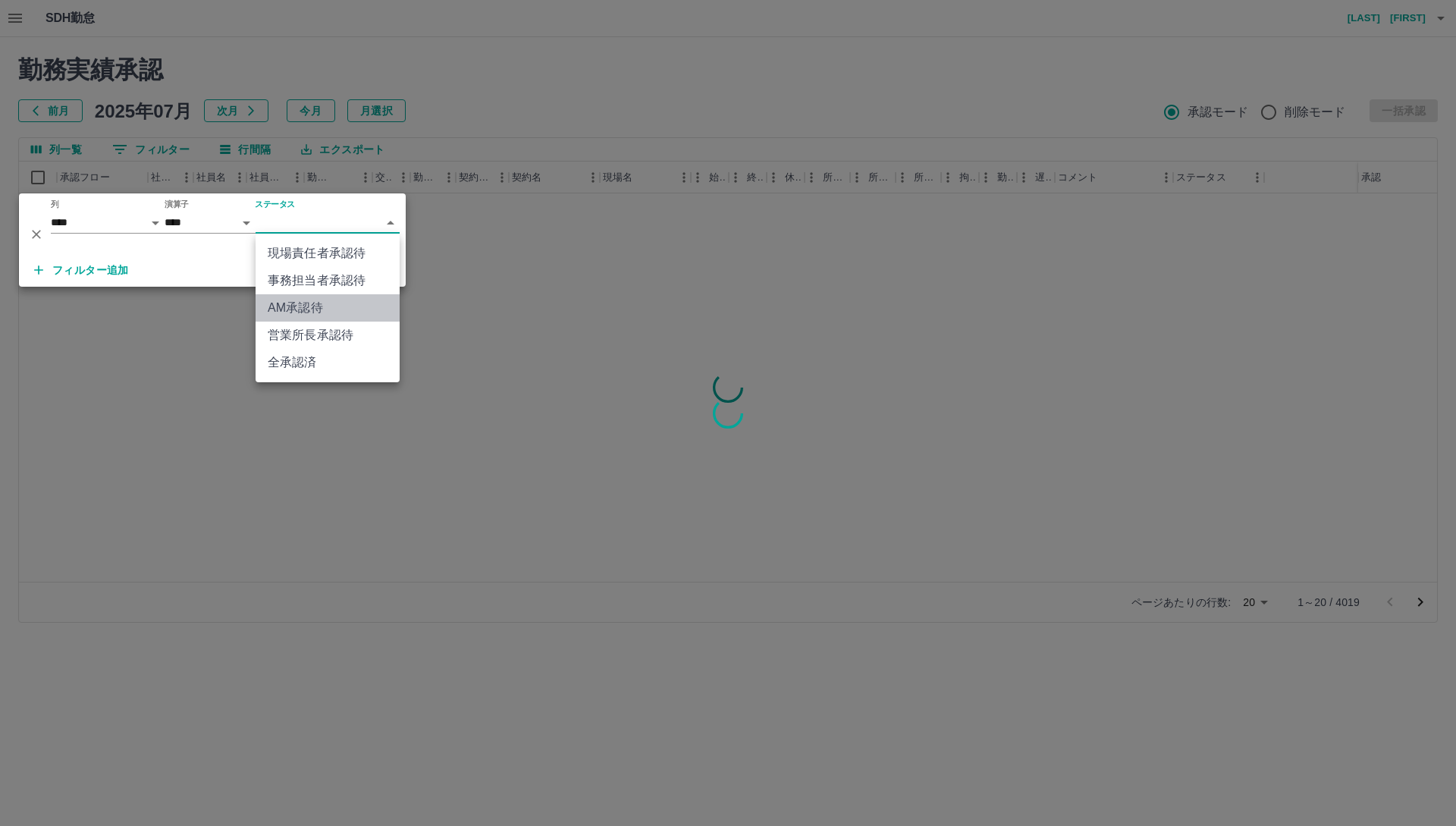 click on "AM承認待" at bounding box center [328, 308] 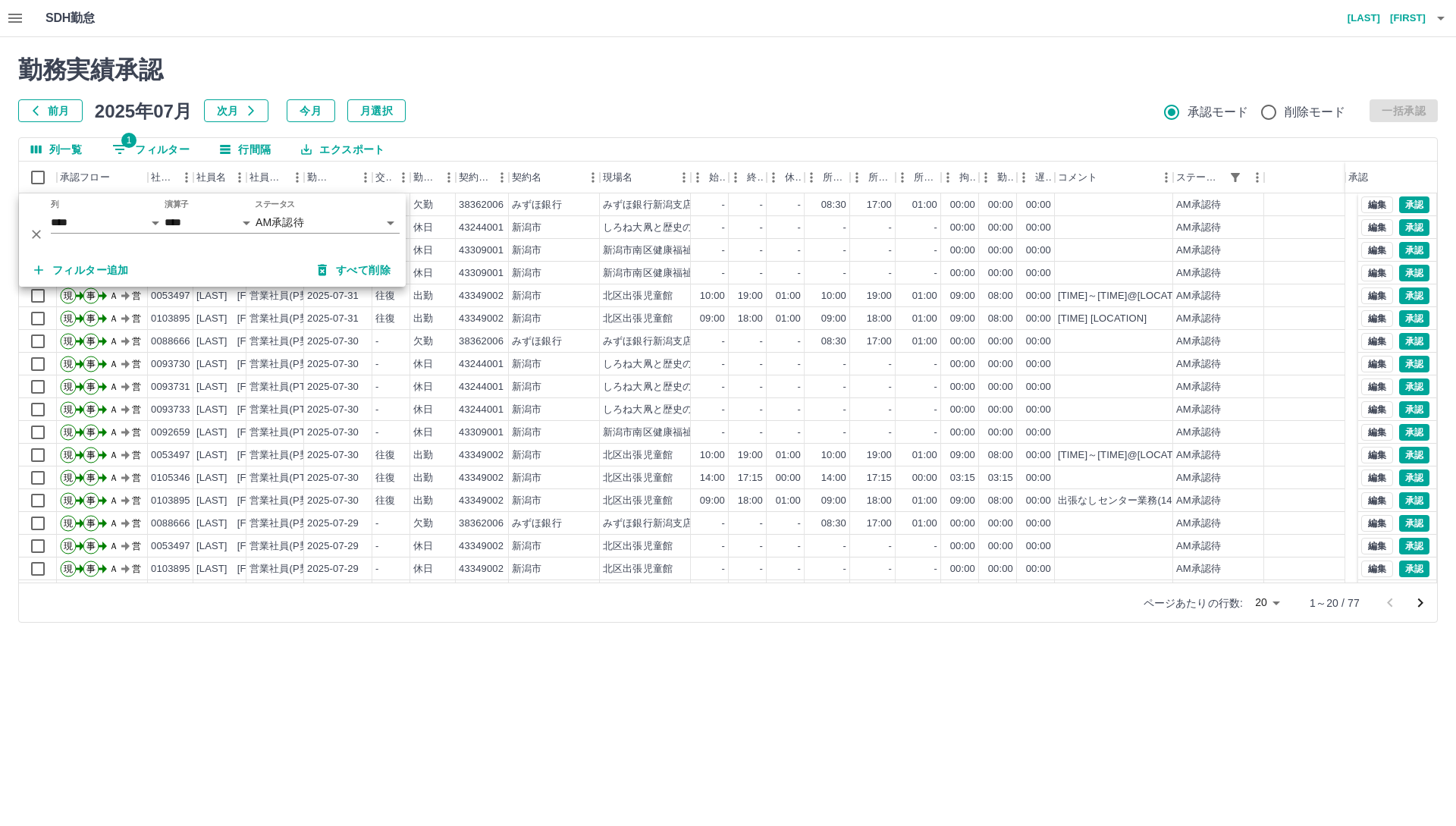click on "勤務実績承認" at bounding box center (728, 70) 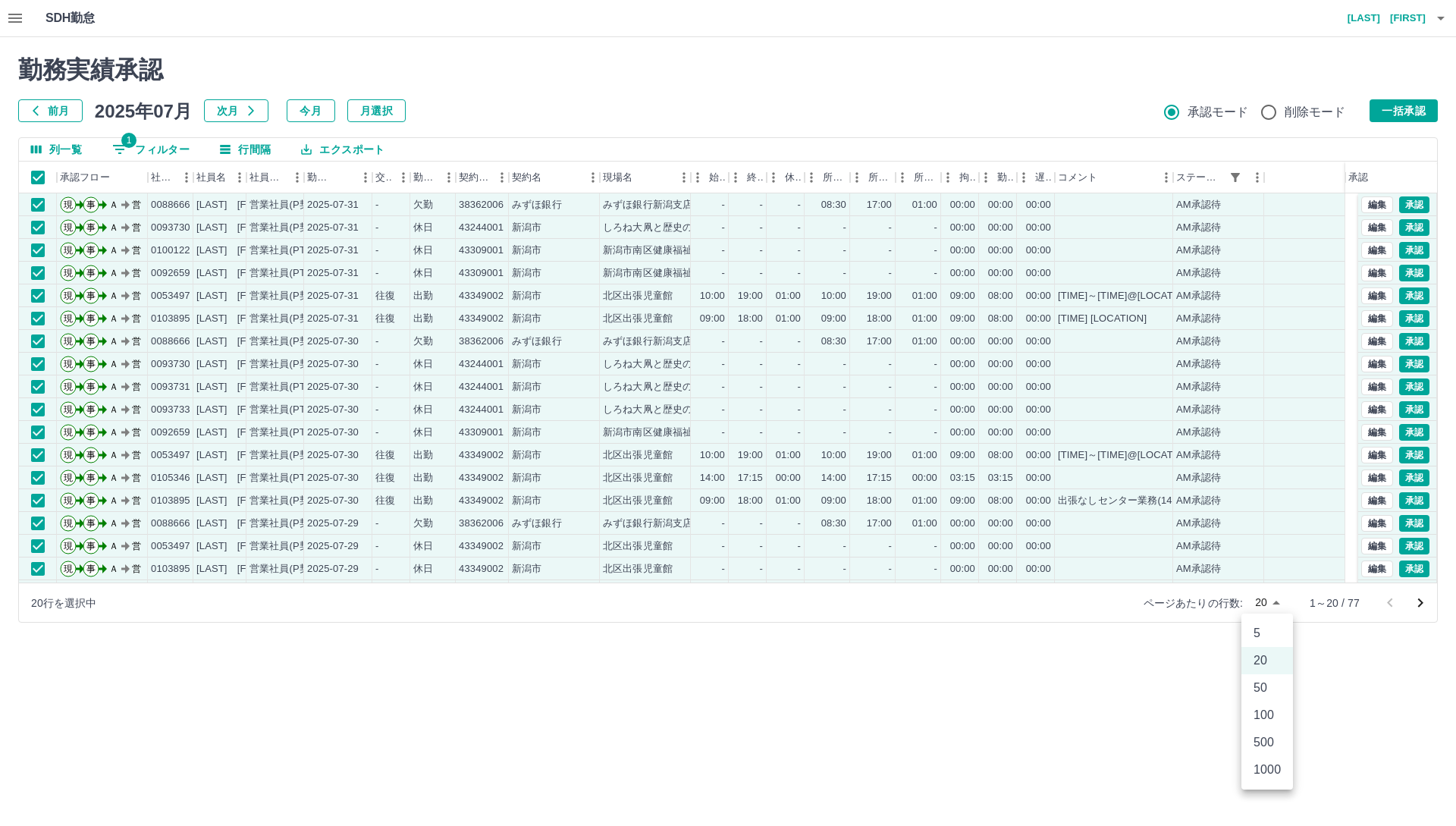 click on "SDH勤怠 関根　忠尚 勤務実績承認 前月 2025年07月 次月 今月 月選択 承認モード 削除モード 一括承認 列一覧 1 フィルター 行間隔 エクスポート 承認フロー 社員番号 社員名 社員区分 勤務日 交通費 勤務区分 契約コード 契約名 現場名 始業 終業 休憩 所定開始 所定終業 所定休憩 拘束 勤務 遅刻等 コメント ステータス 承認 現 事 Ａ 営 0088666 淺井　貴之 営業社員(P契約) 2025-07-31  -  欠勤 38362006 みずほ銀行 みずほ銀行新潟支店 - - - 08:30 17:00 01:00 00:00 00:00 00:00 AM承認待 現 事 Ａ 営 0093730 廣瀬　正宏 営業社員(P契約) 2025-07-31  -  休日 43244001 新潟市 しろね大凧と歴史の館 - - - - - - 00:00 00:00 00:00 AM承認待 現 事 Ａ 営 0100122 遠藤　友子 営業社員(PT契約) 2025-07-31  -  休日 43309001 新潟市 新潟市南区健康福祉センター - - - - - - 00:00 00:00 00:00 AM承認待 現 事 Ａ 営 0092659 2025-07-31  -" at bounding box center [728, 320] 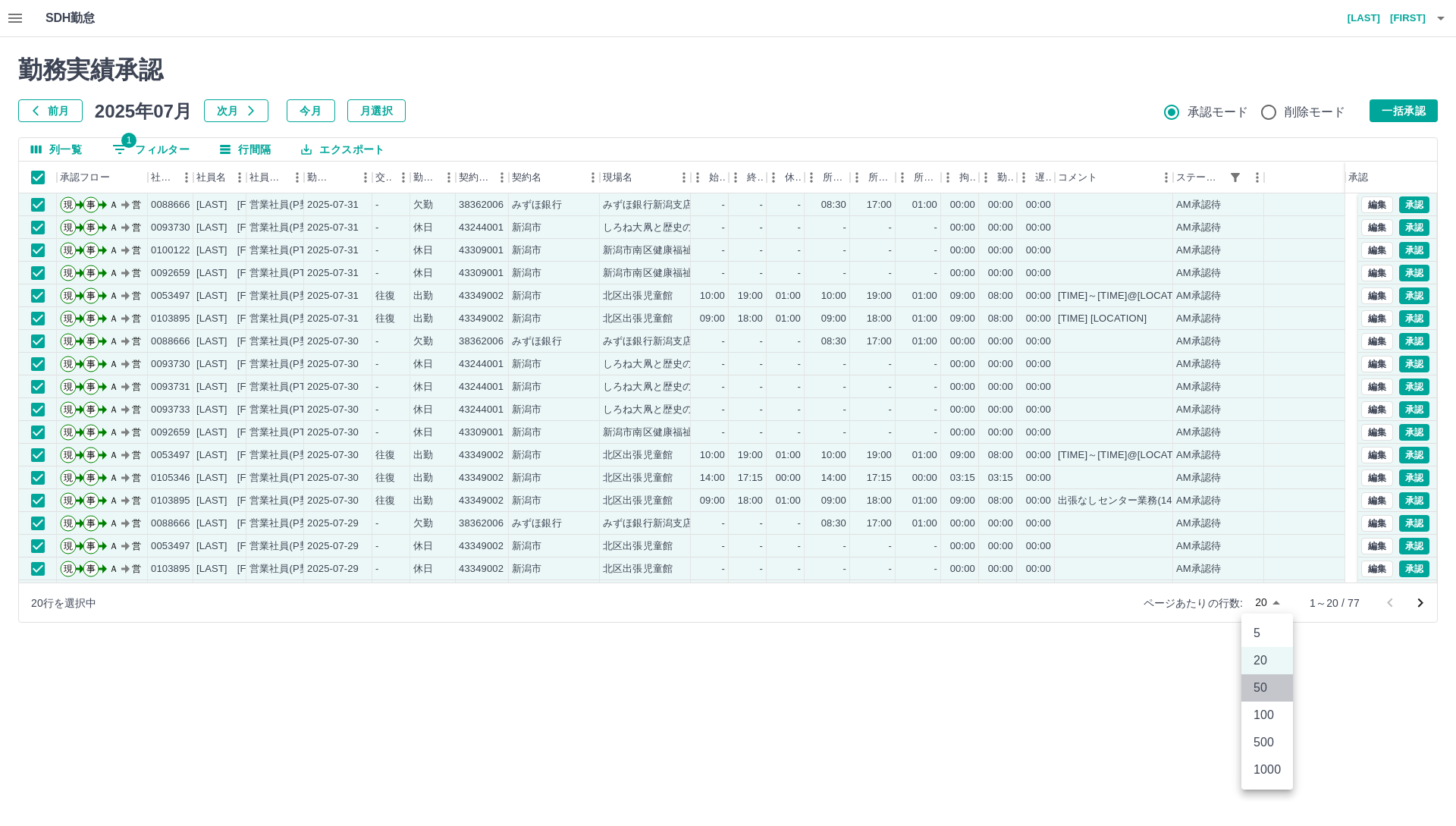 click on "50" at bounding box center (1267, 688) 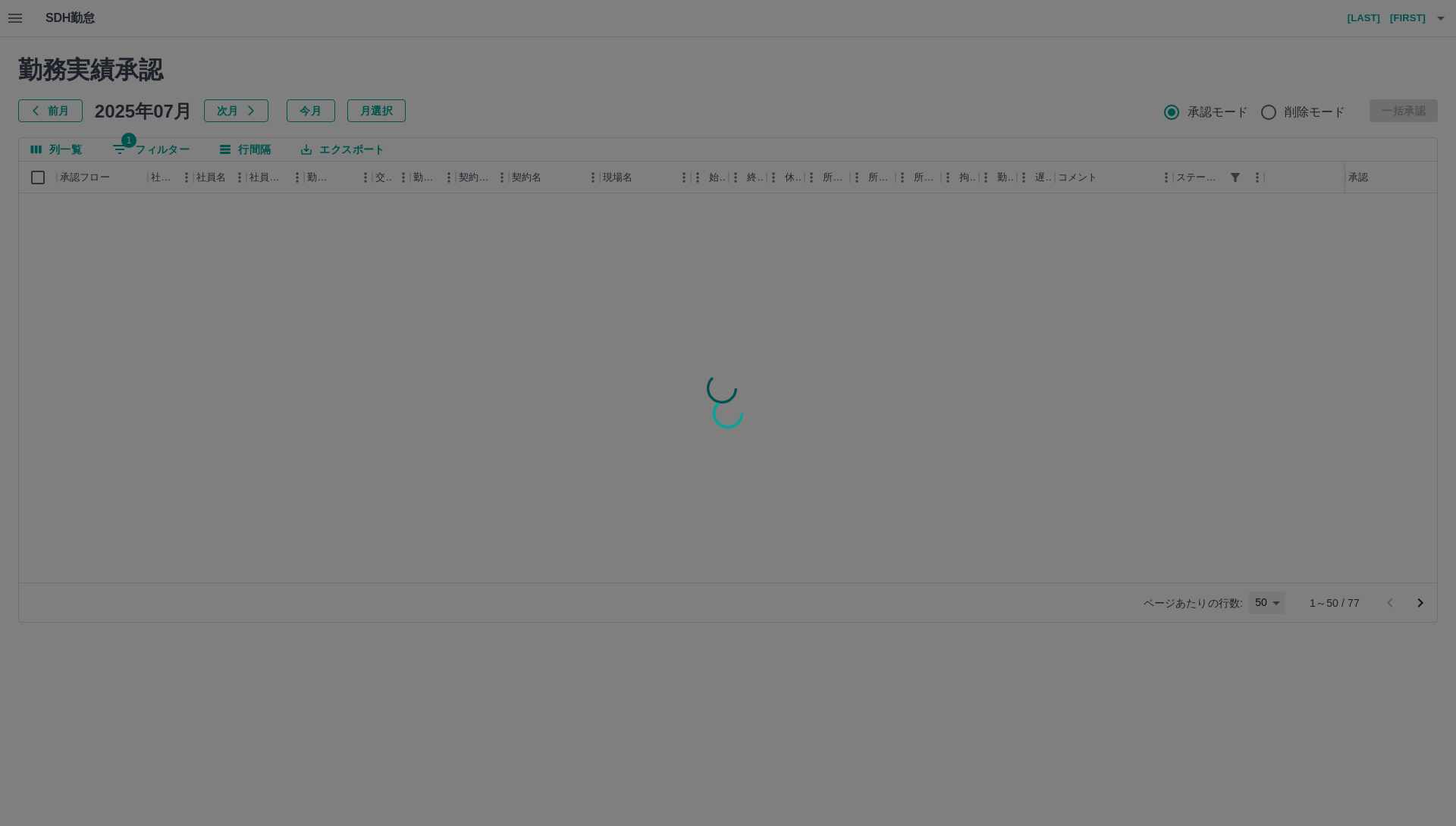 type on "**" 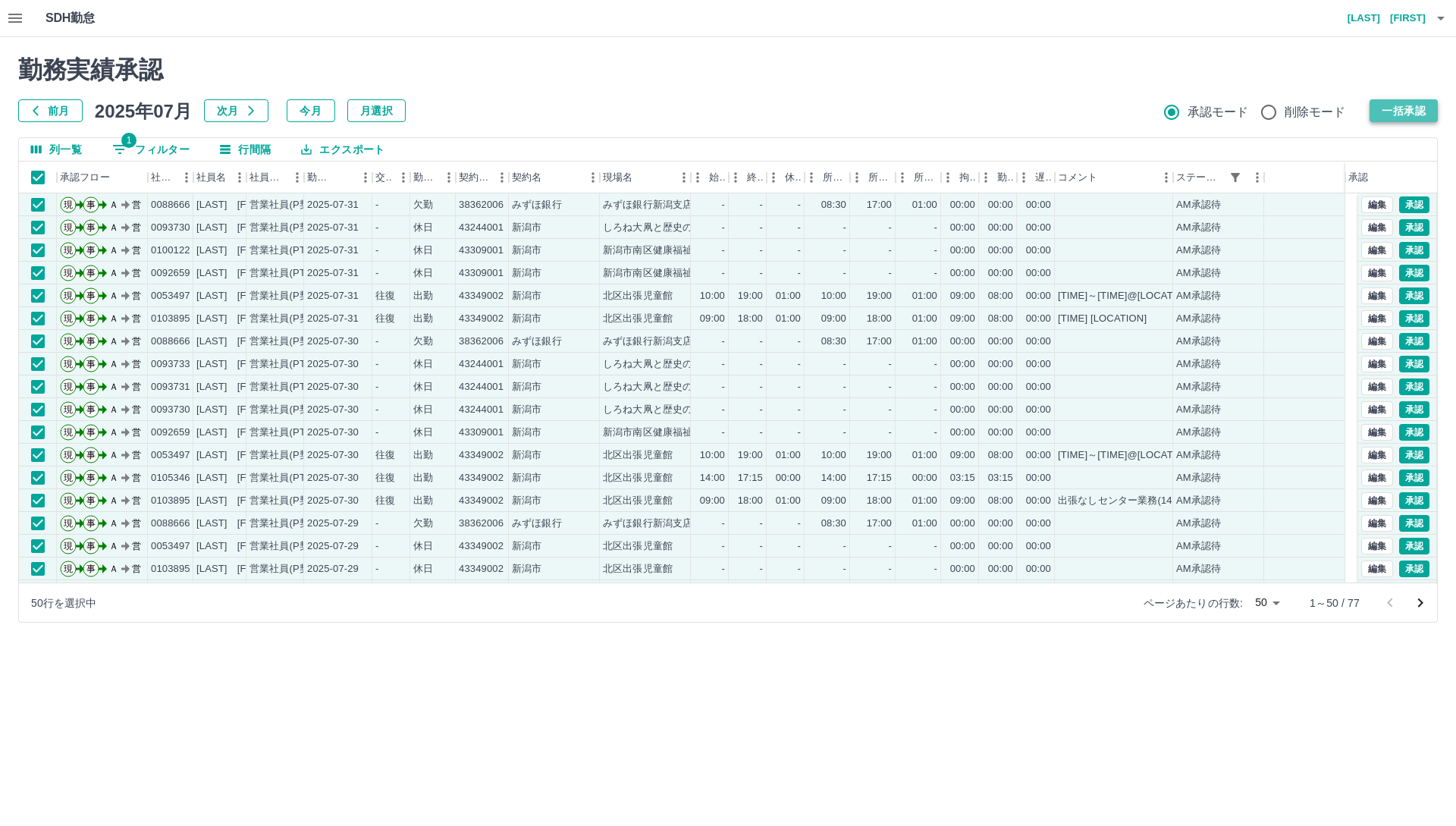 click on "一括承認" at bounding box center (1404, 111) 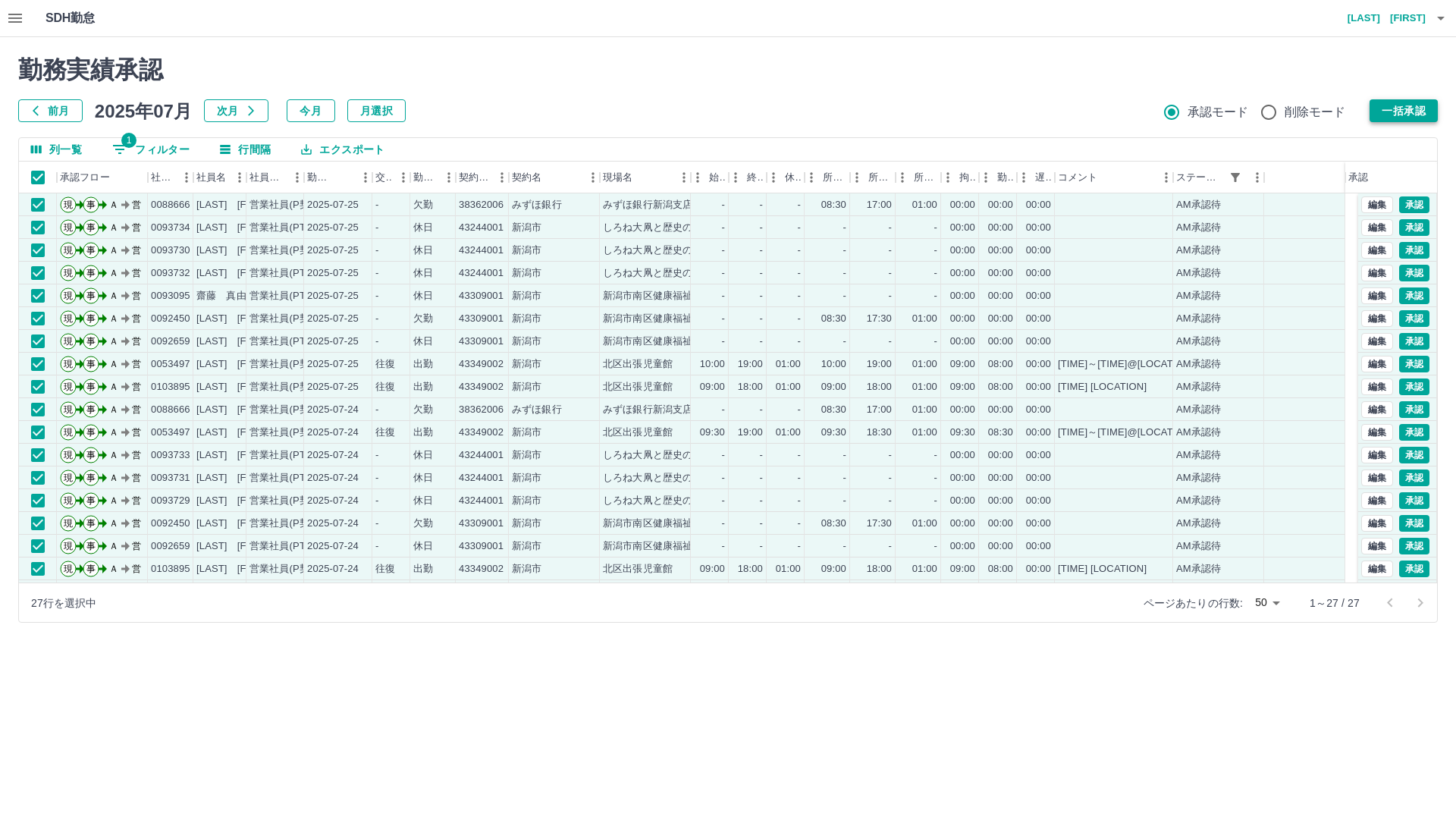 click on "一括承認" at bounding box center [1404, 111] 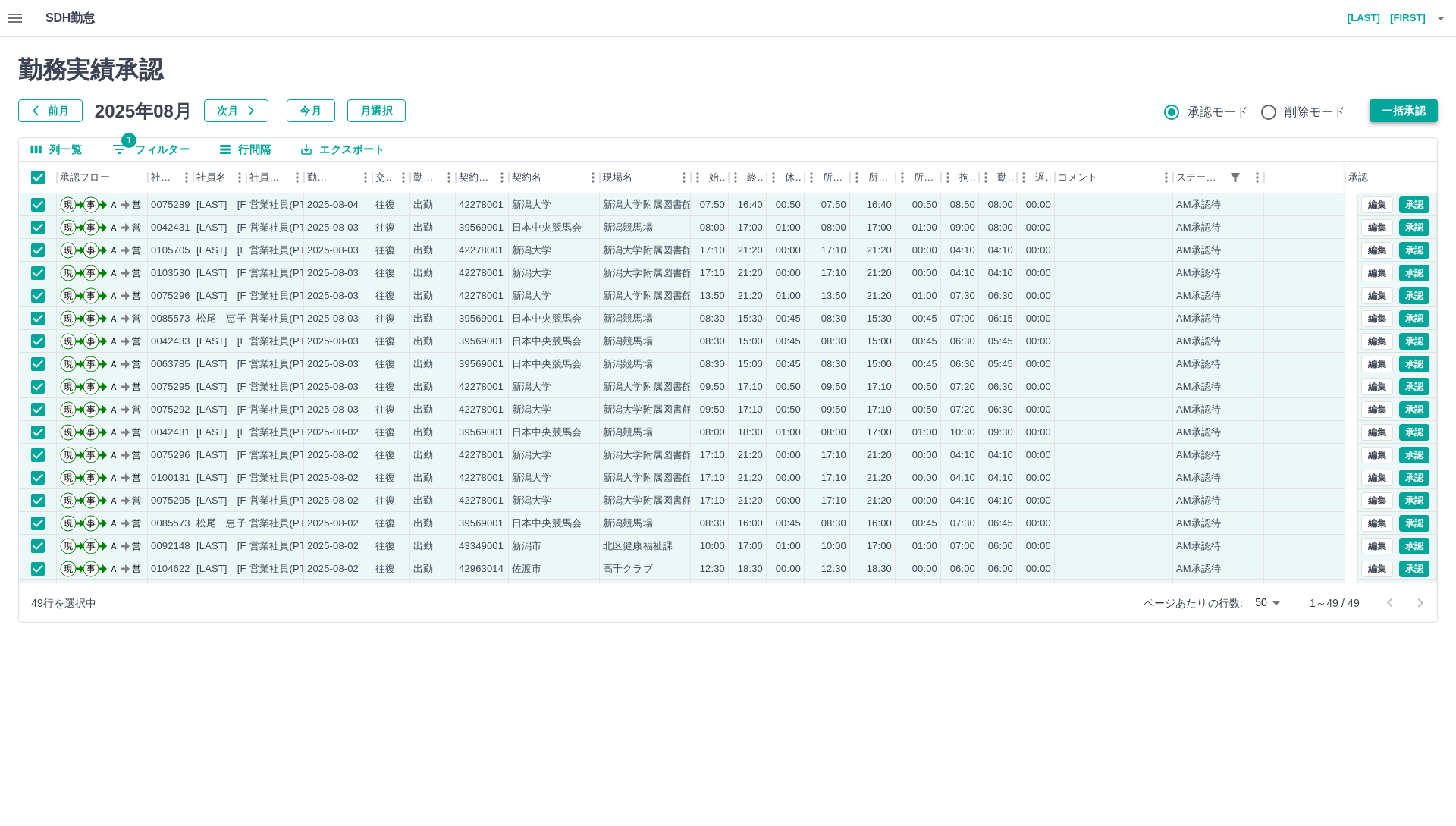 click on "一括承認" at bounding box center [1404, 111] 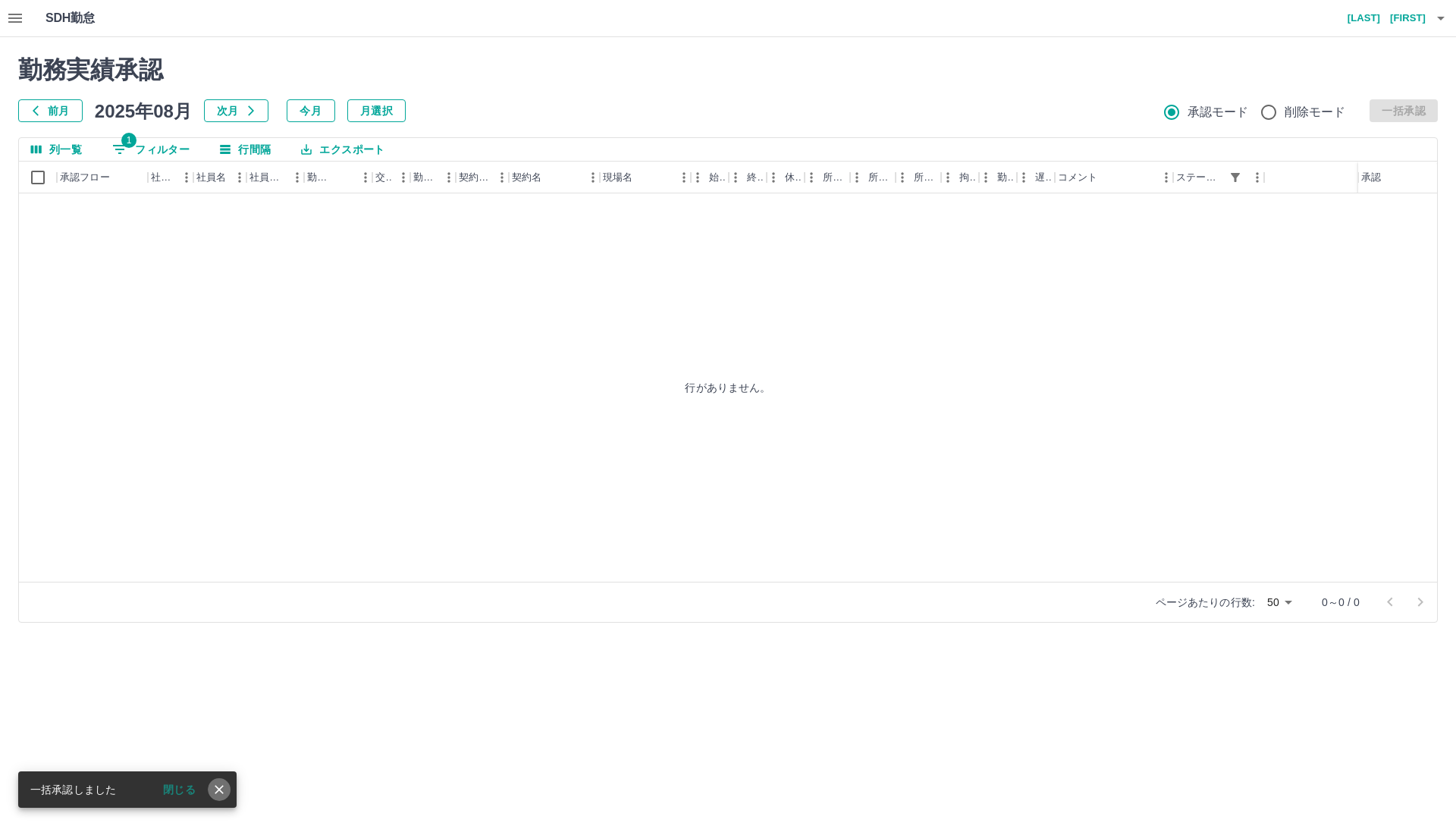 click 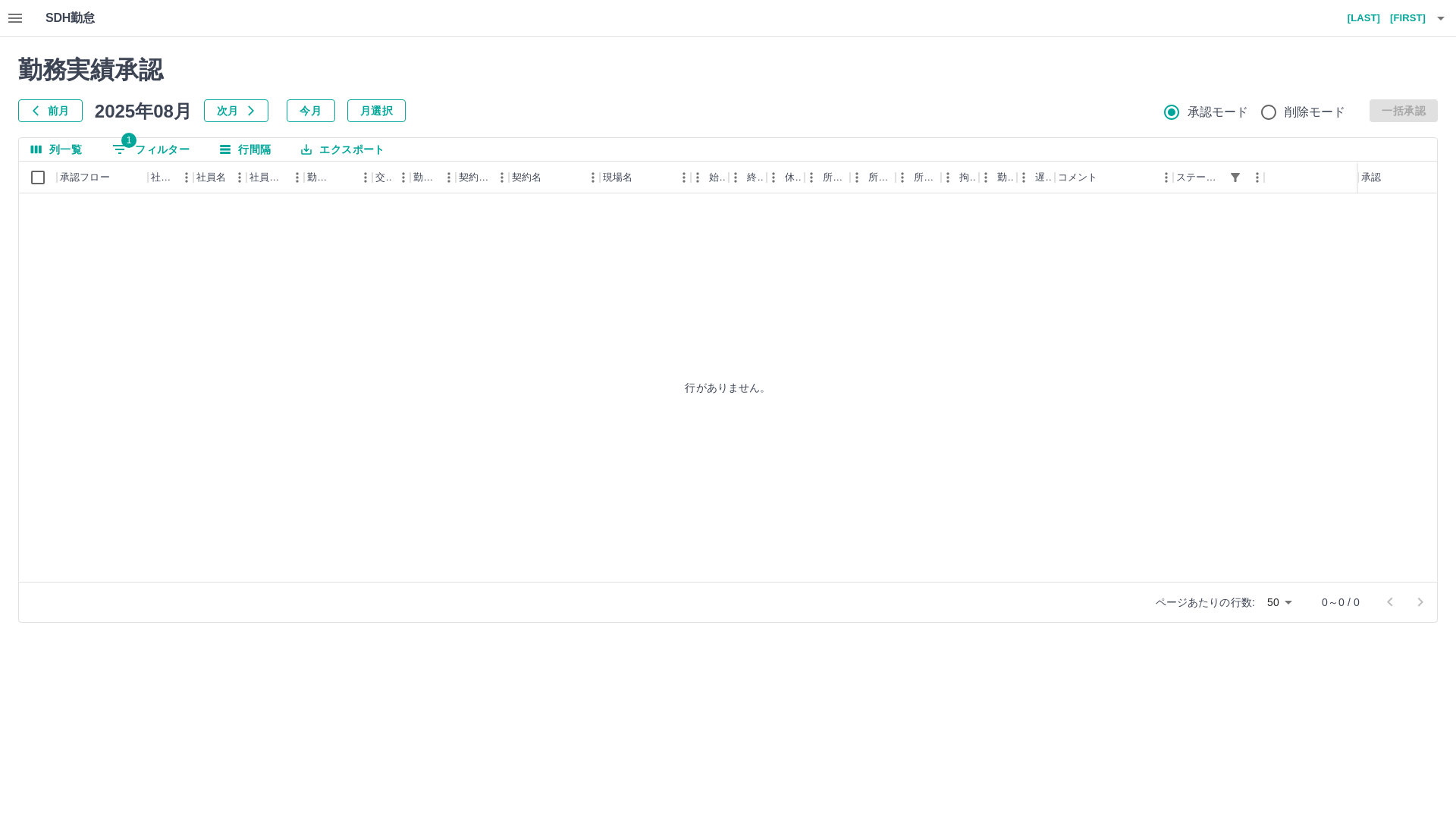 click on "行がありません。" at bounding box center [728, 388] 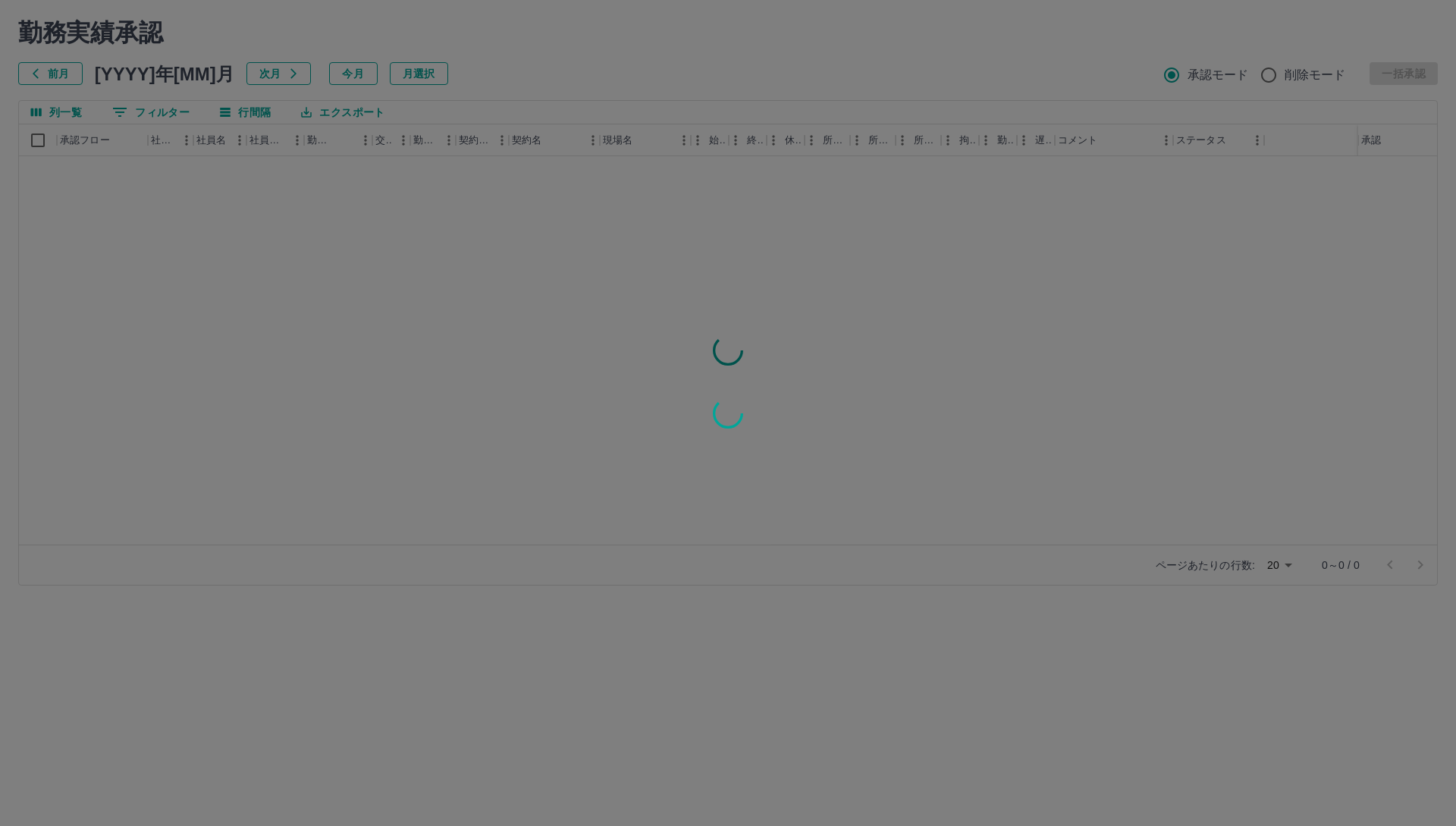 scroll, scrollTop: 0, scrollLeft: 0, axis: both 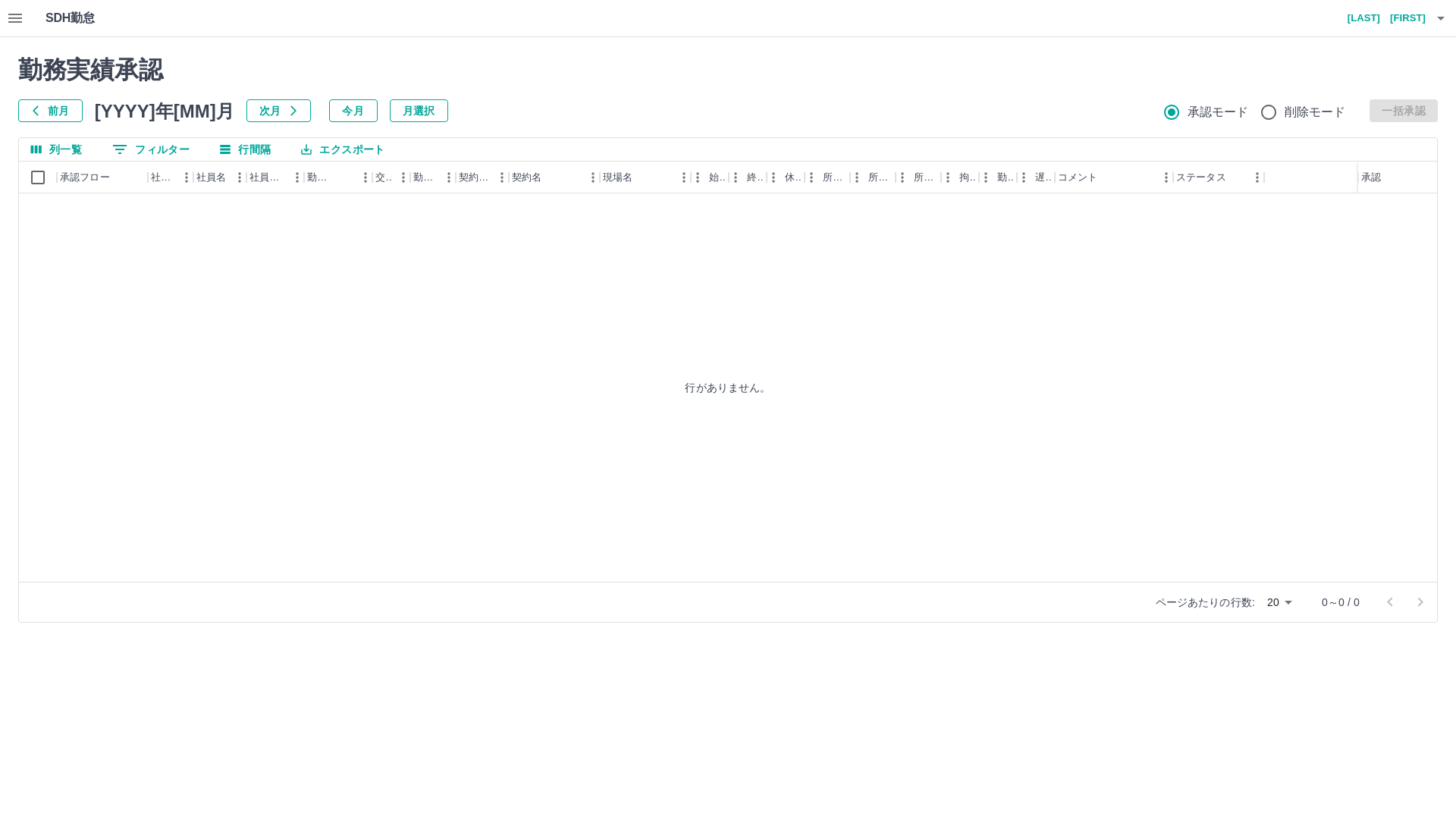 click 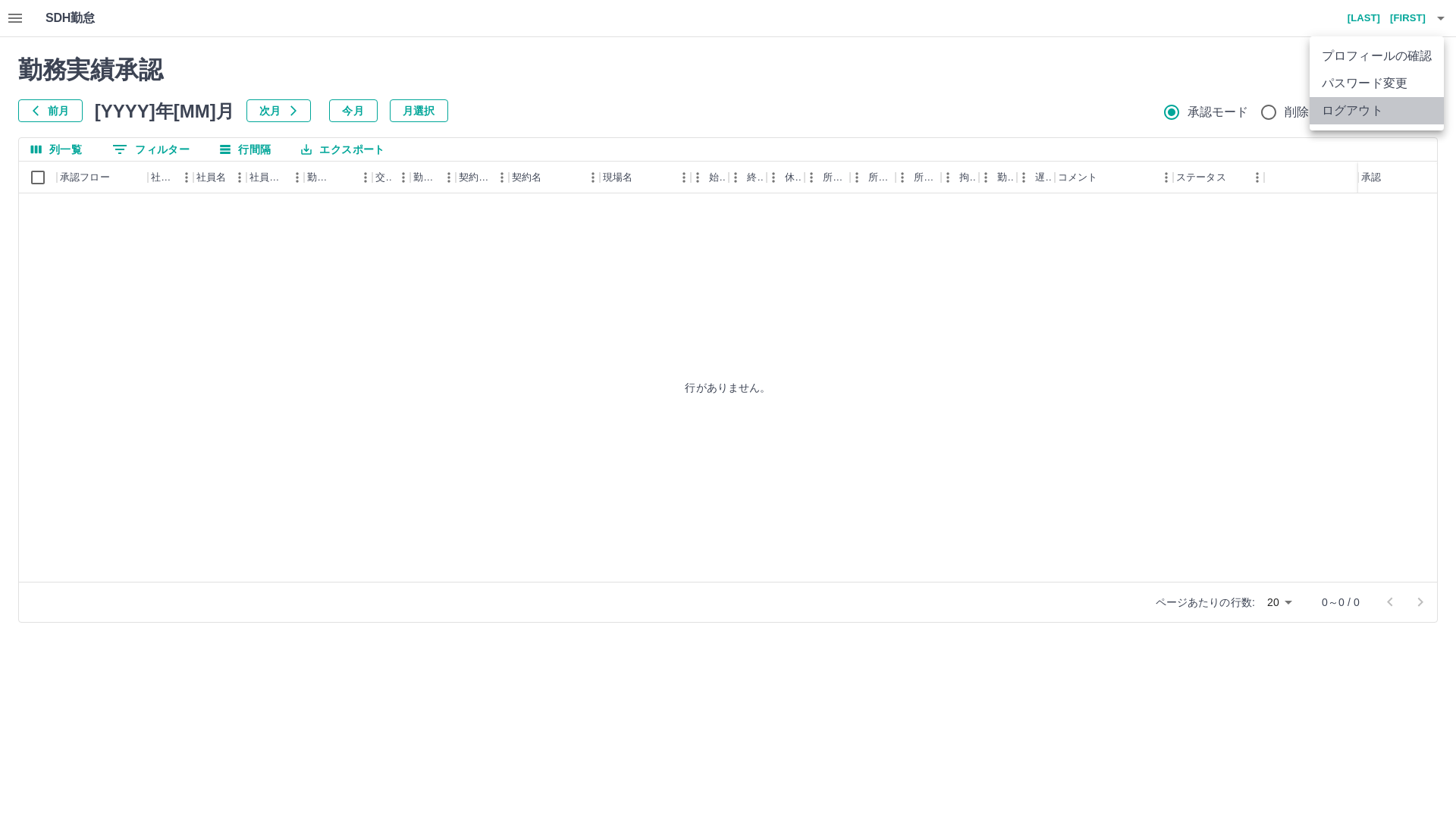click on "ログアウト" at bounding box center [1376, 111] 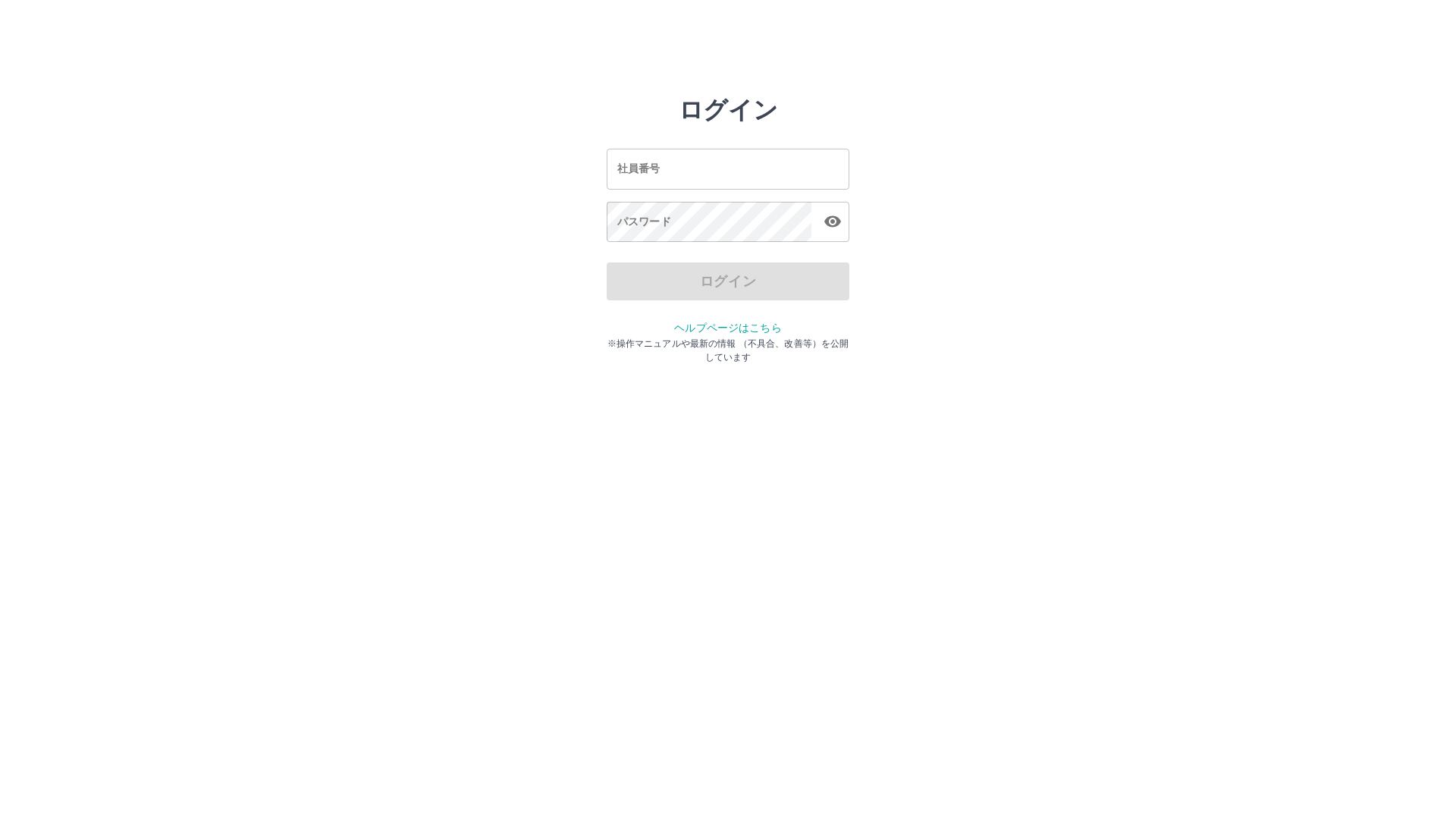 scroll, scrollTop: 0, scrollLeft: 0, axis: both 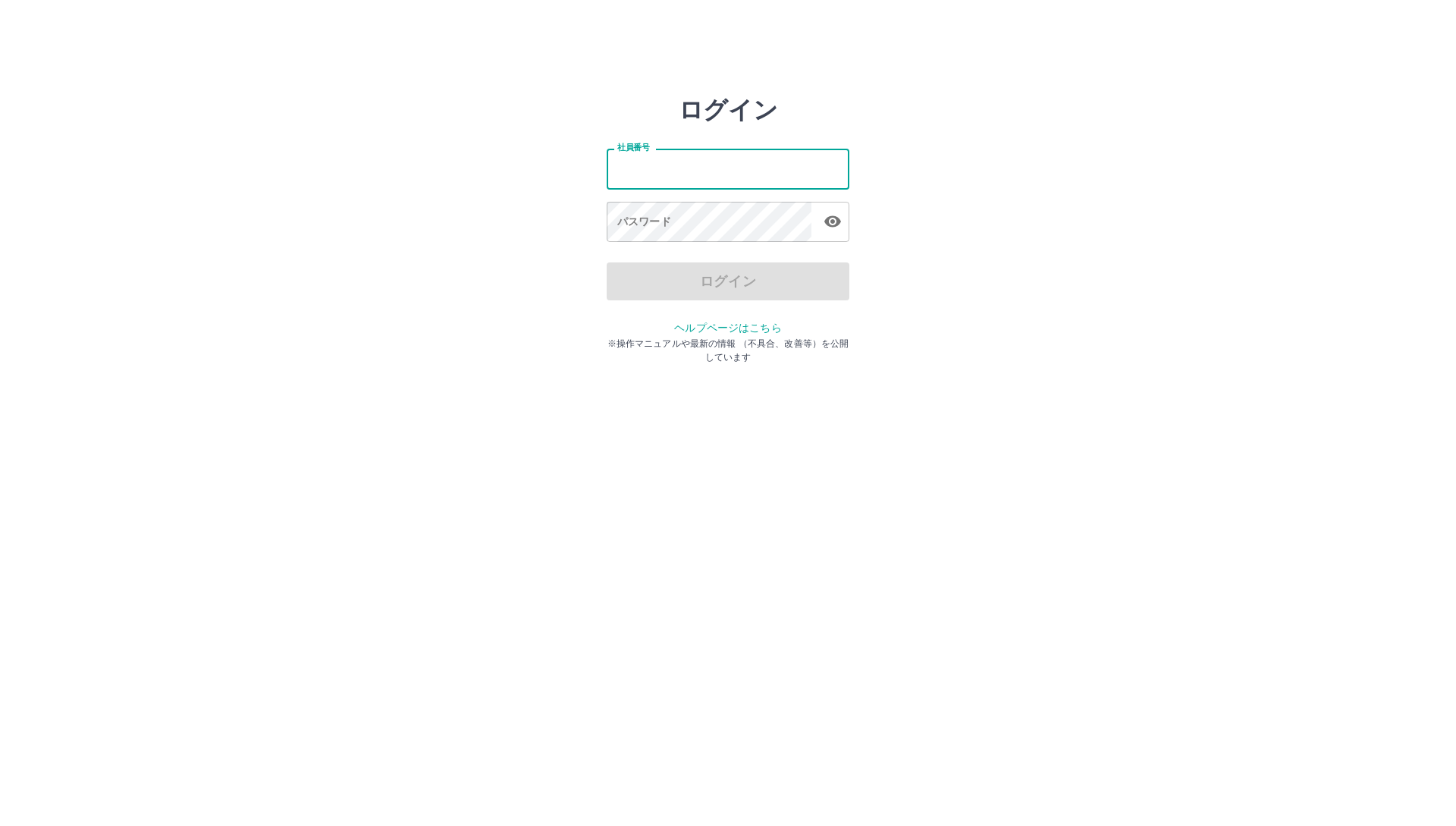 click on "社員番号" at bounding box center [728, 168] 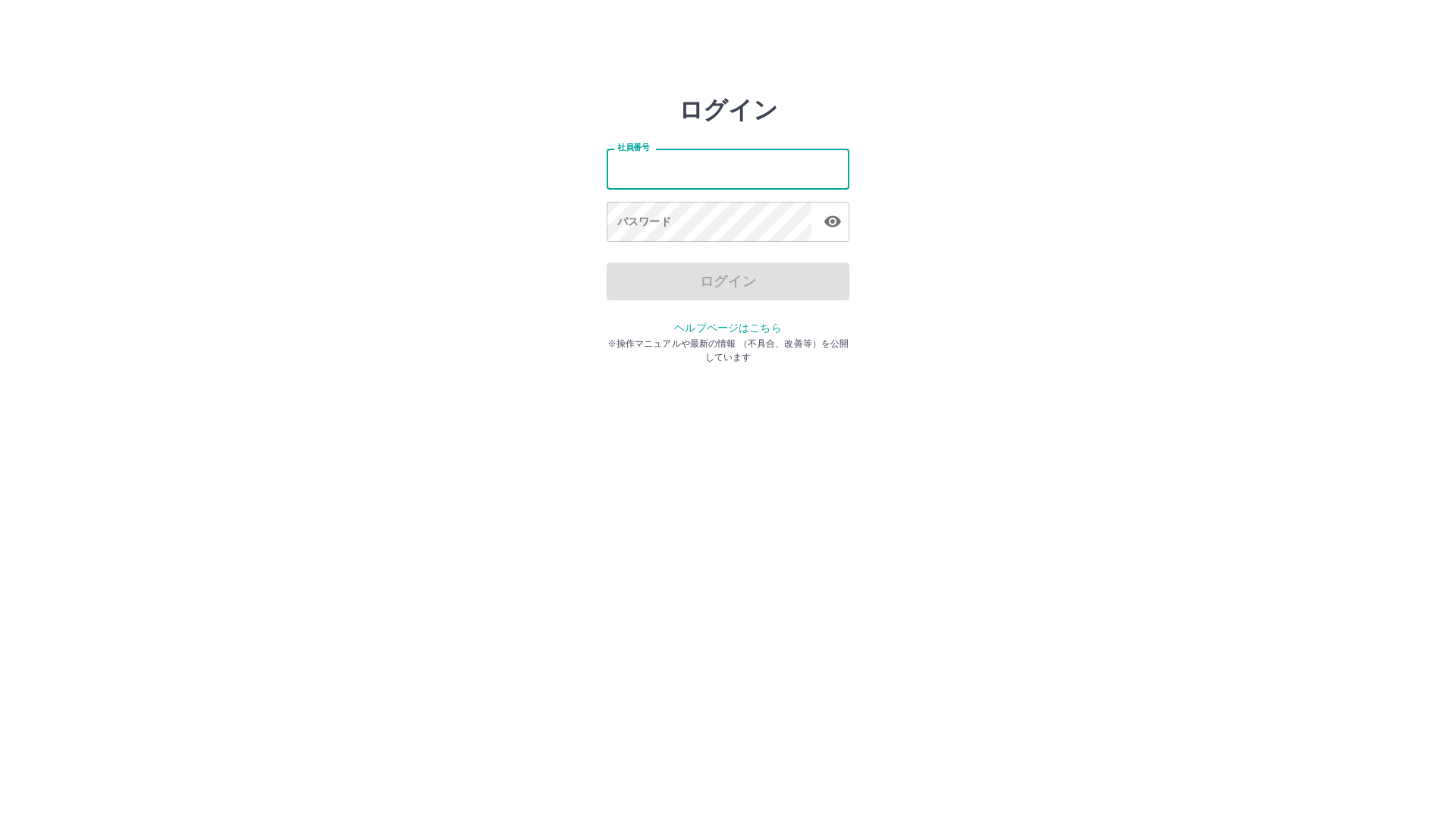 type on "*******" 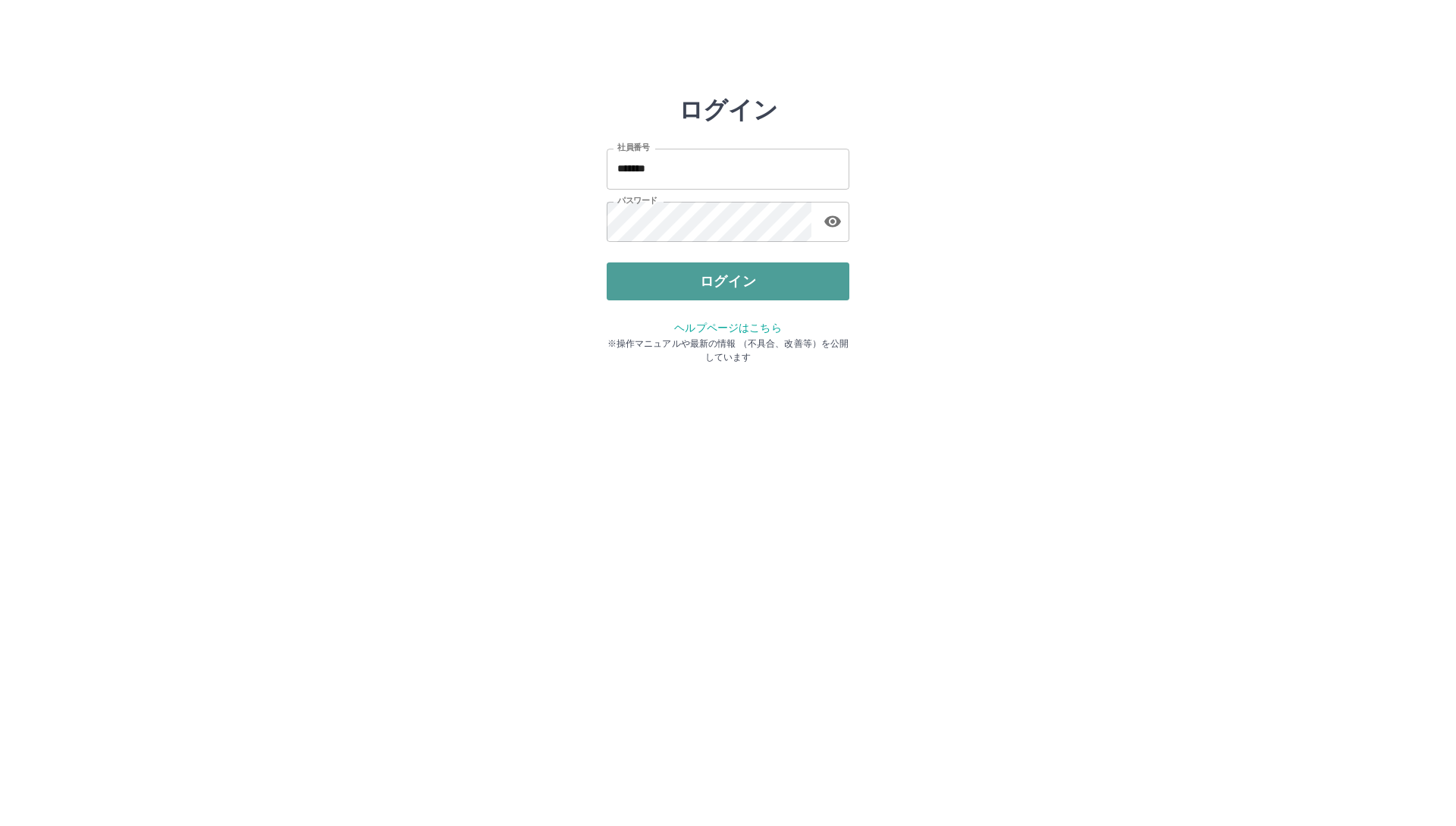 click on "ログイン" at bounding box center (728, 281) 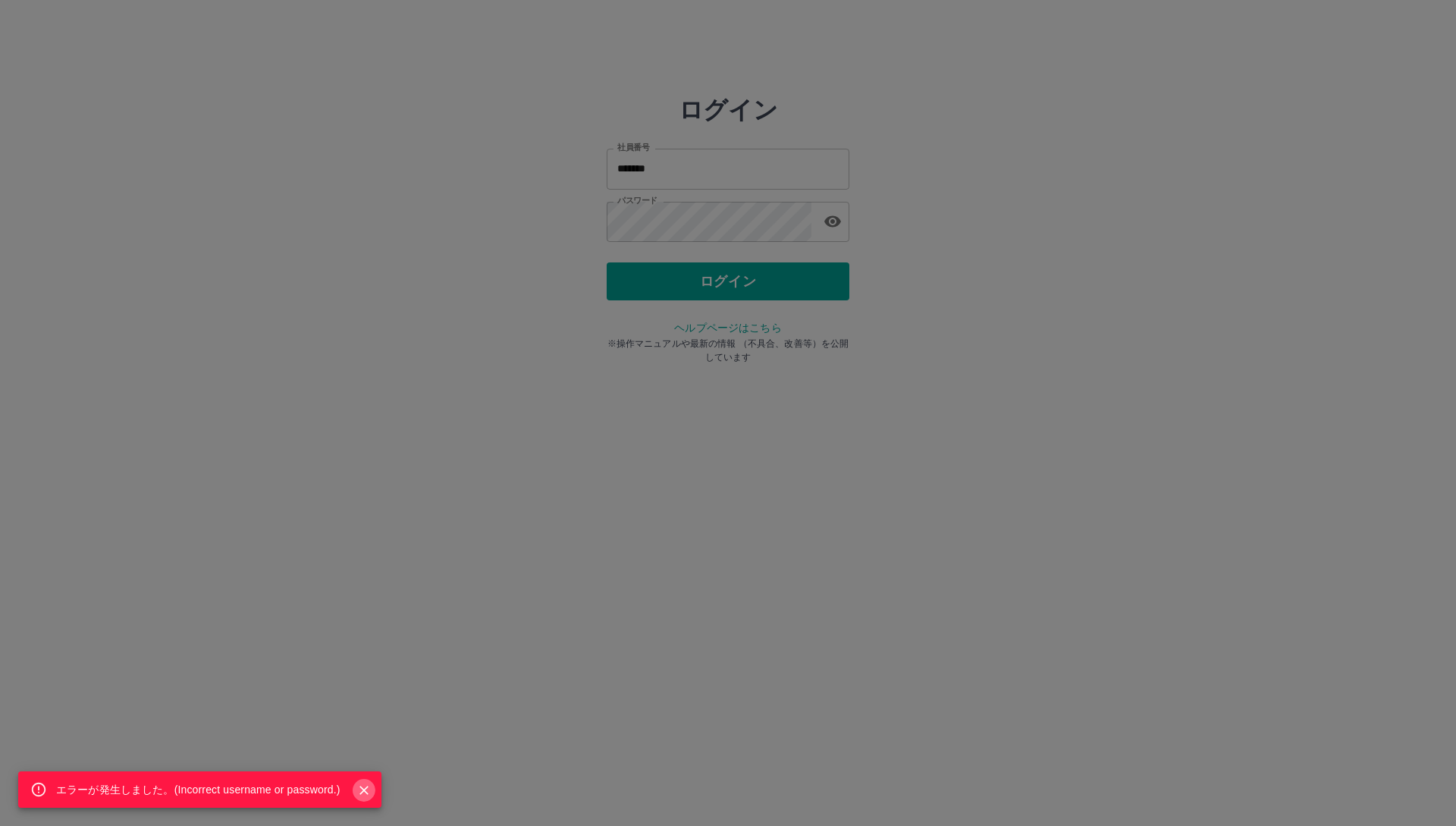 click 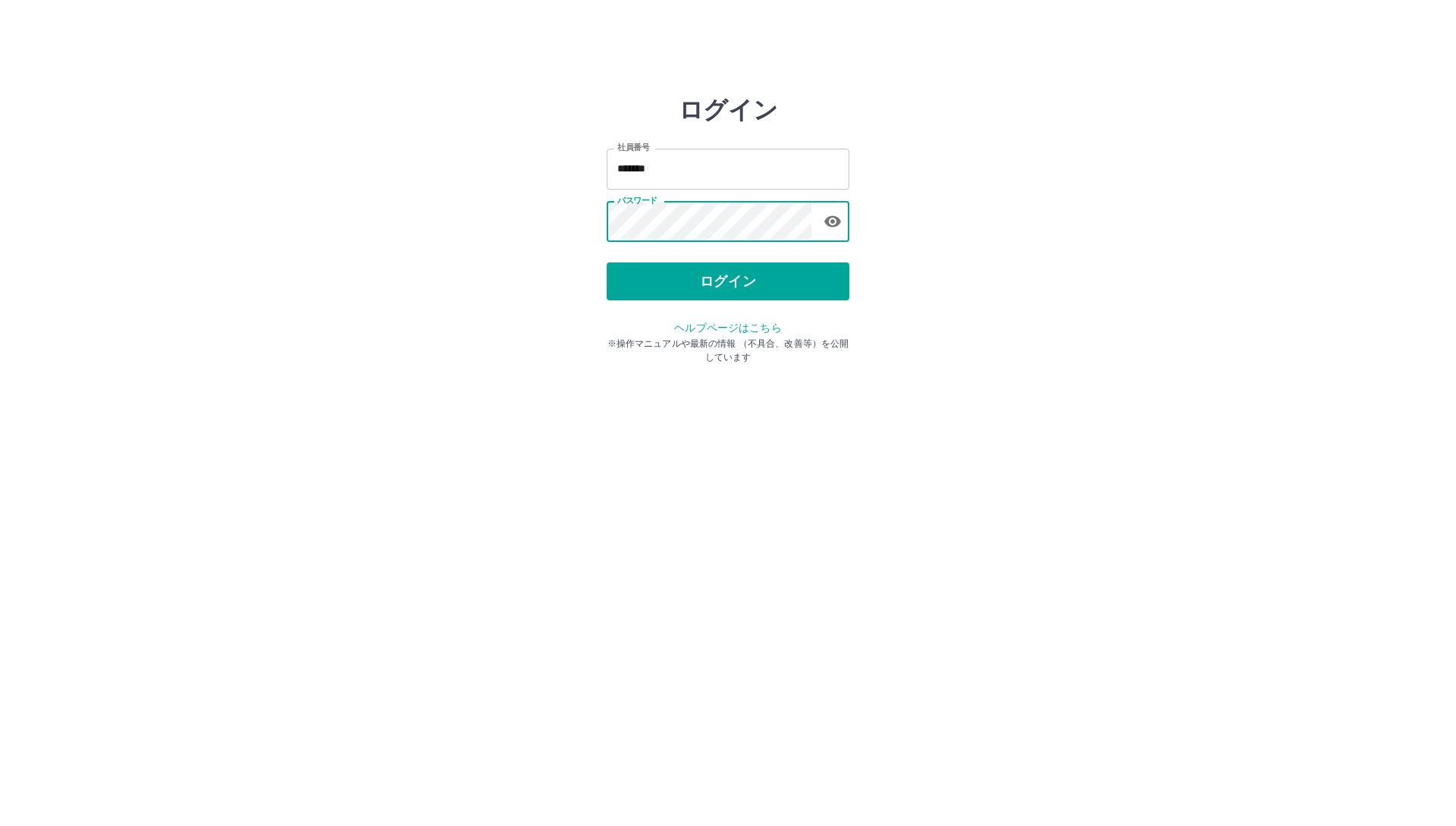 click 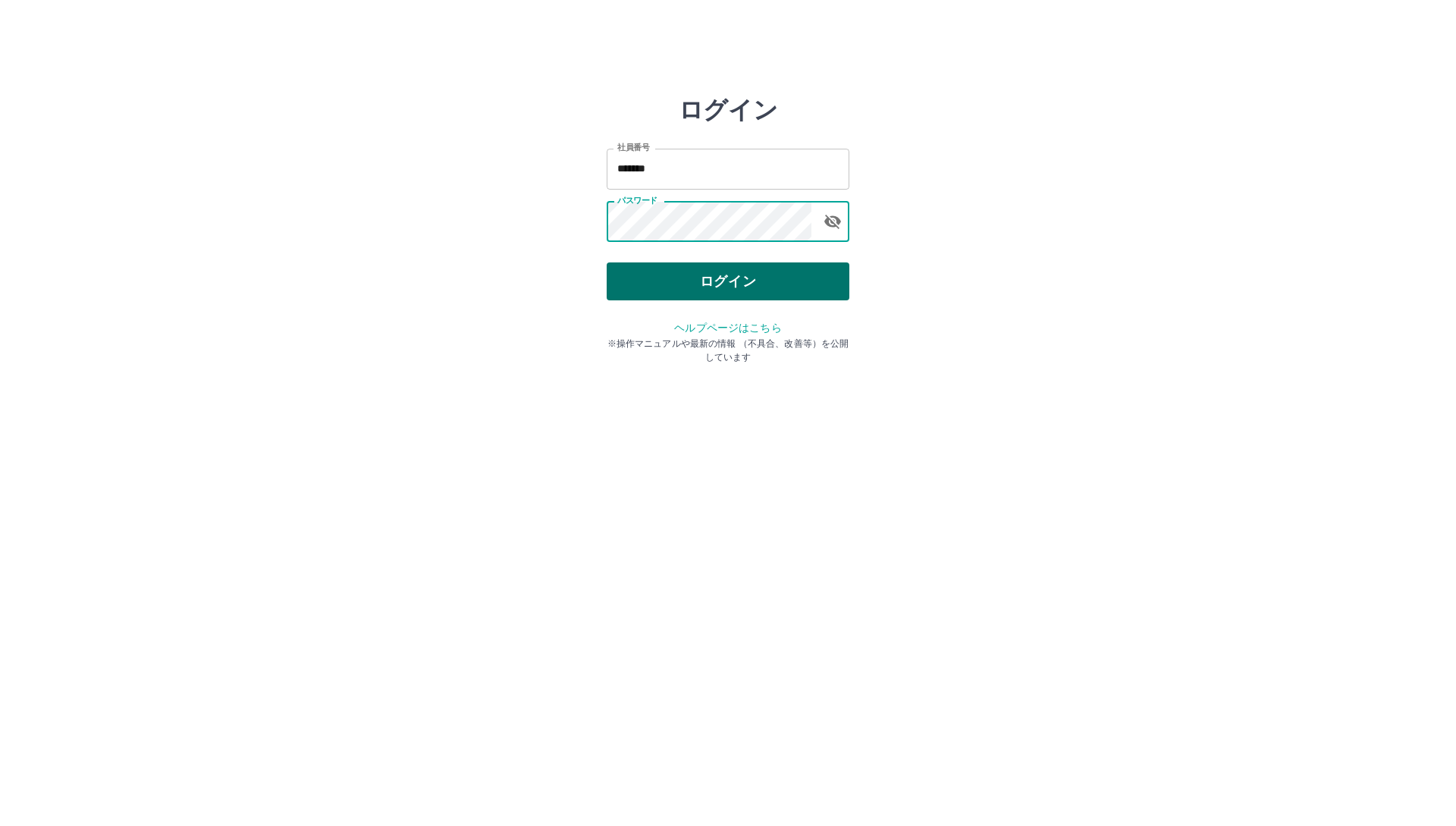 click on "ログイン" at bounding box center [728, 281] 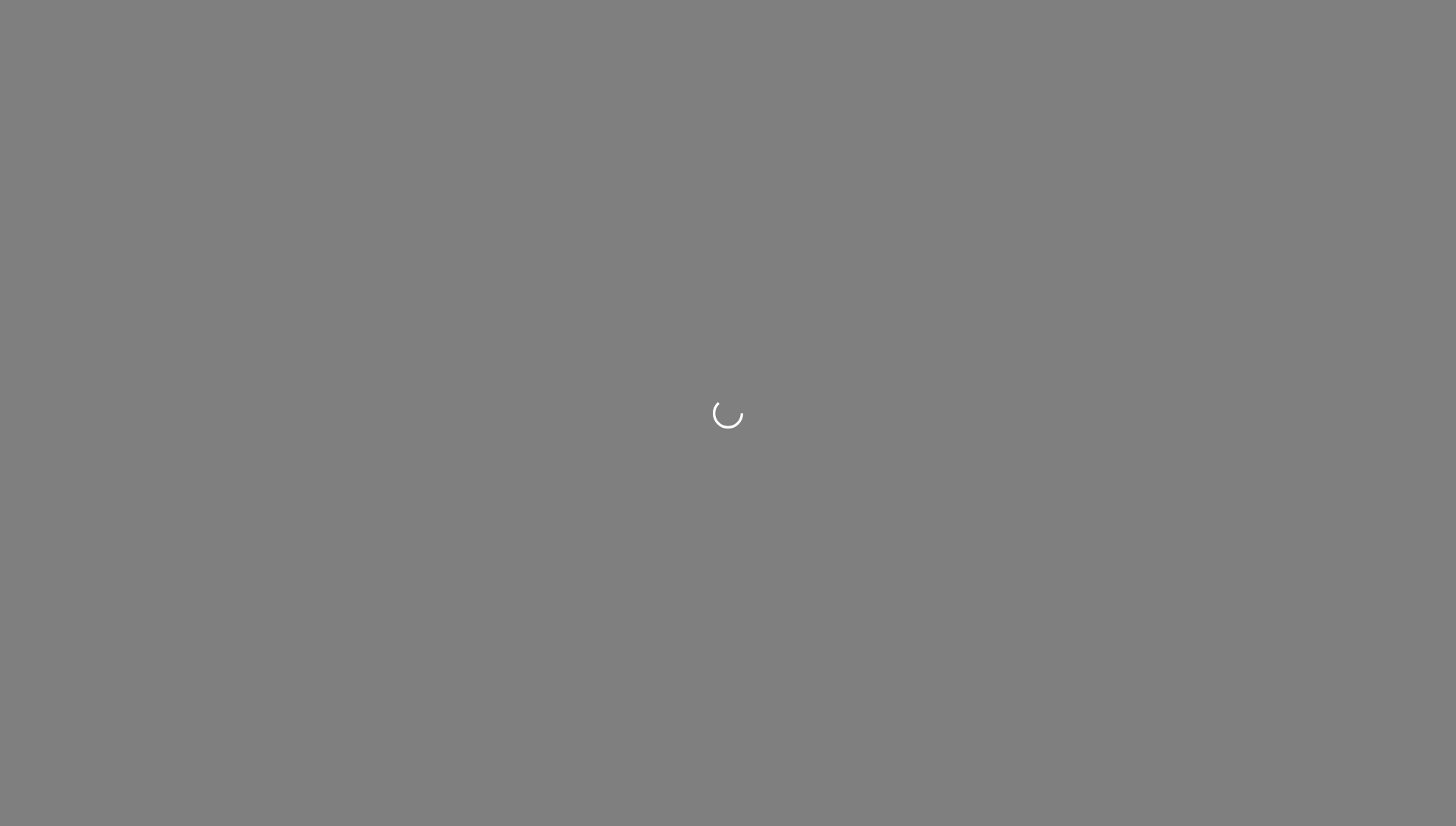 scroll, scrollTop: 0, scrollLeft: 0, axis: both 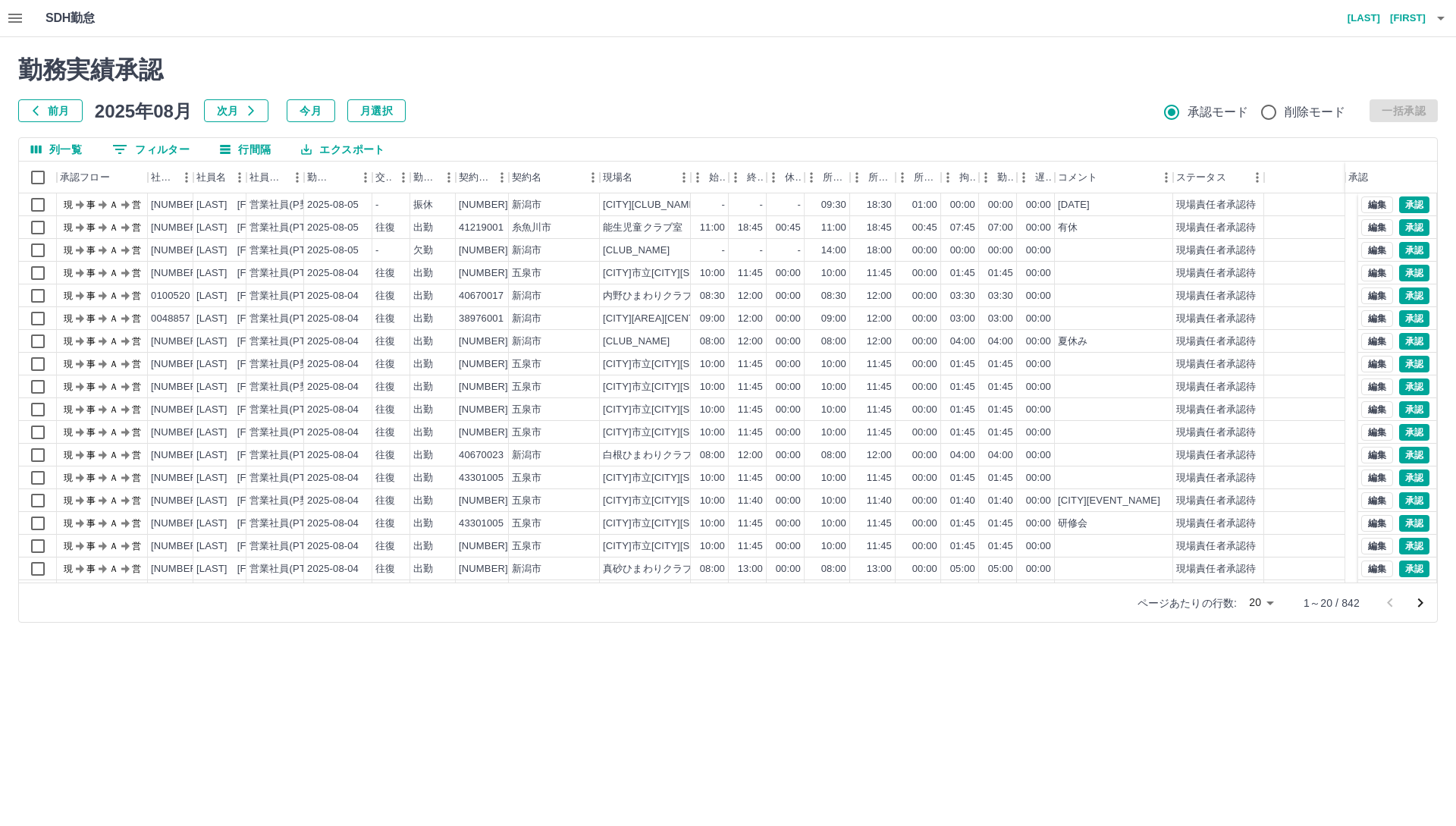click on "前月" at bounding box center (50, 111) 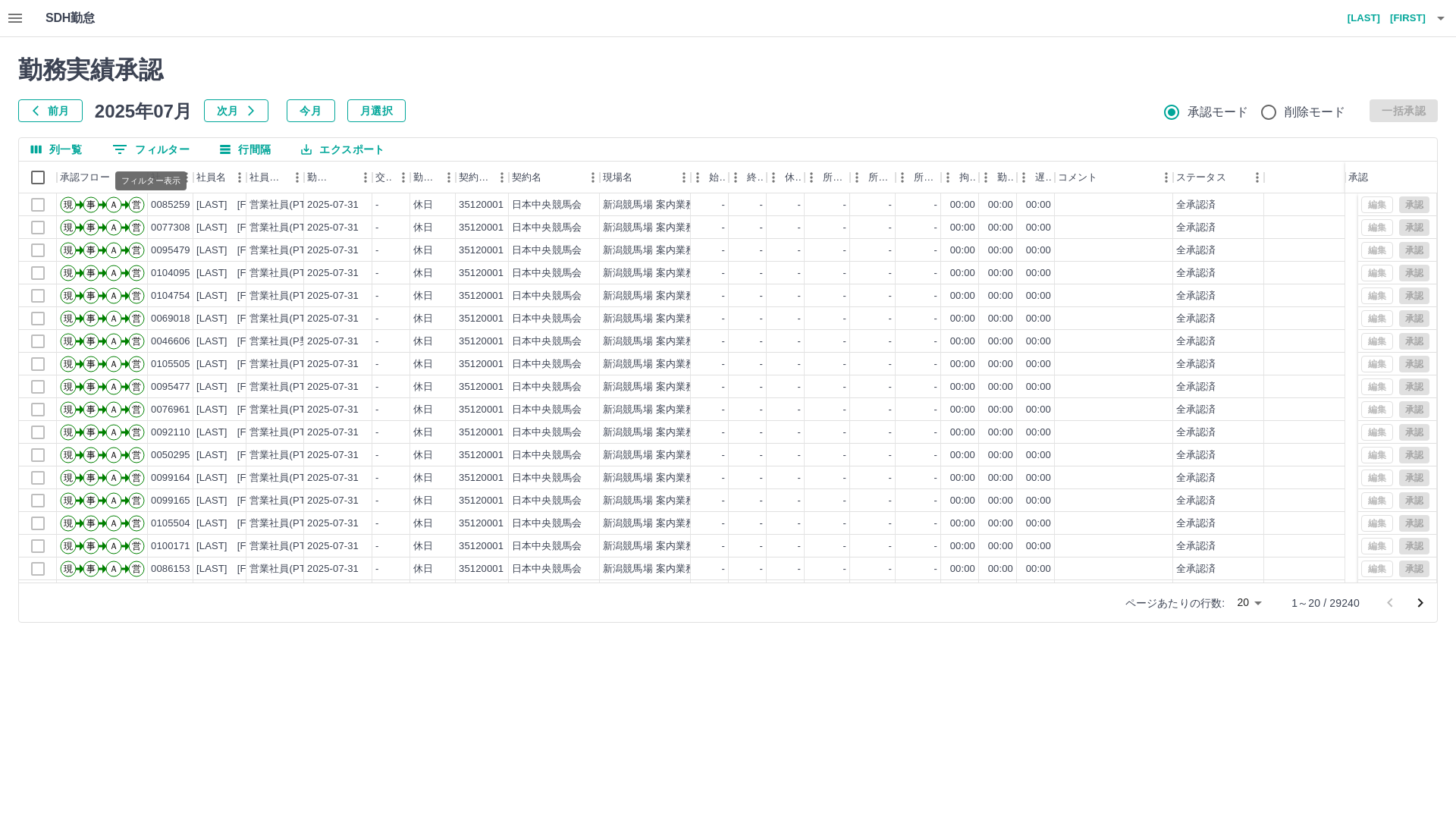 click on "0 フィルター" at bounding box center (151, 149) 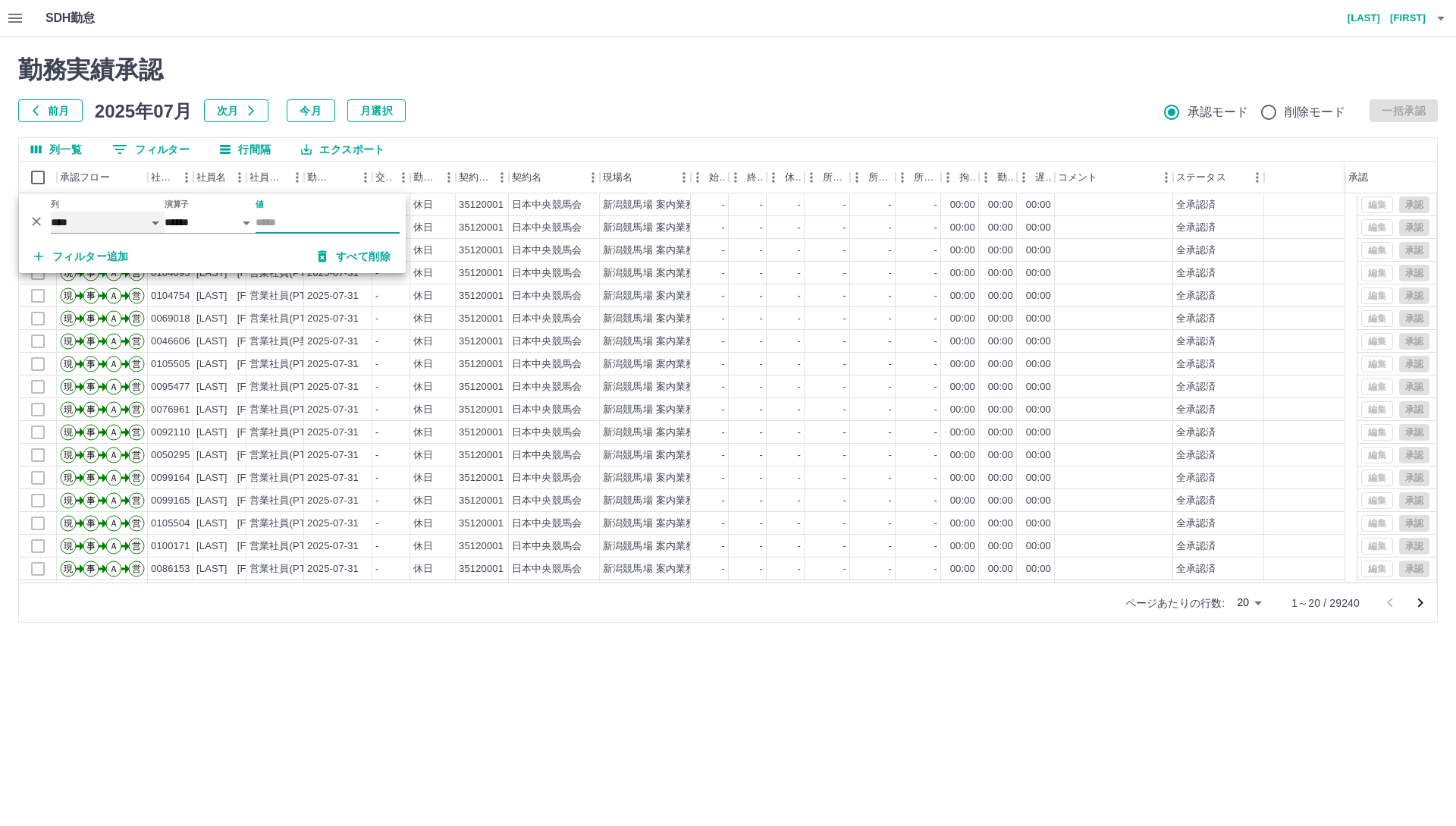 click on "**** *** **** *** *** **** ***** *** *** ** ** ** **** **** **** ** ** *** **** *****" at bounding box center [108, 222] 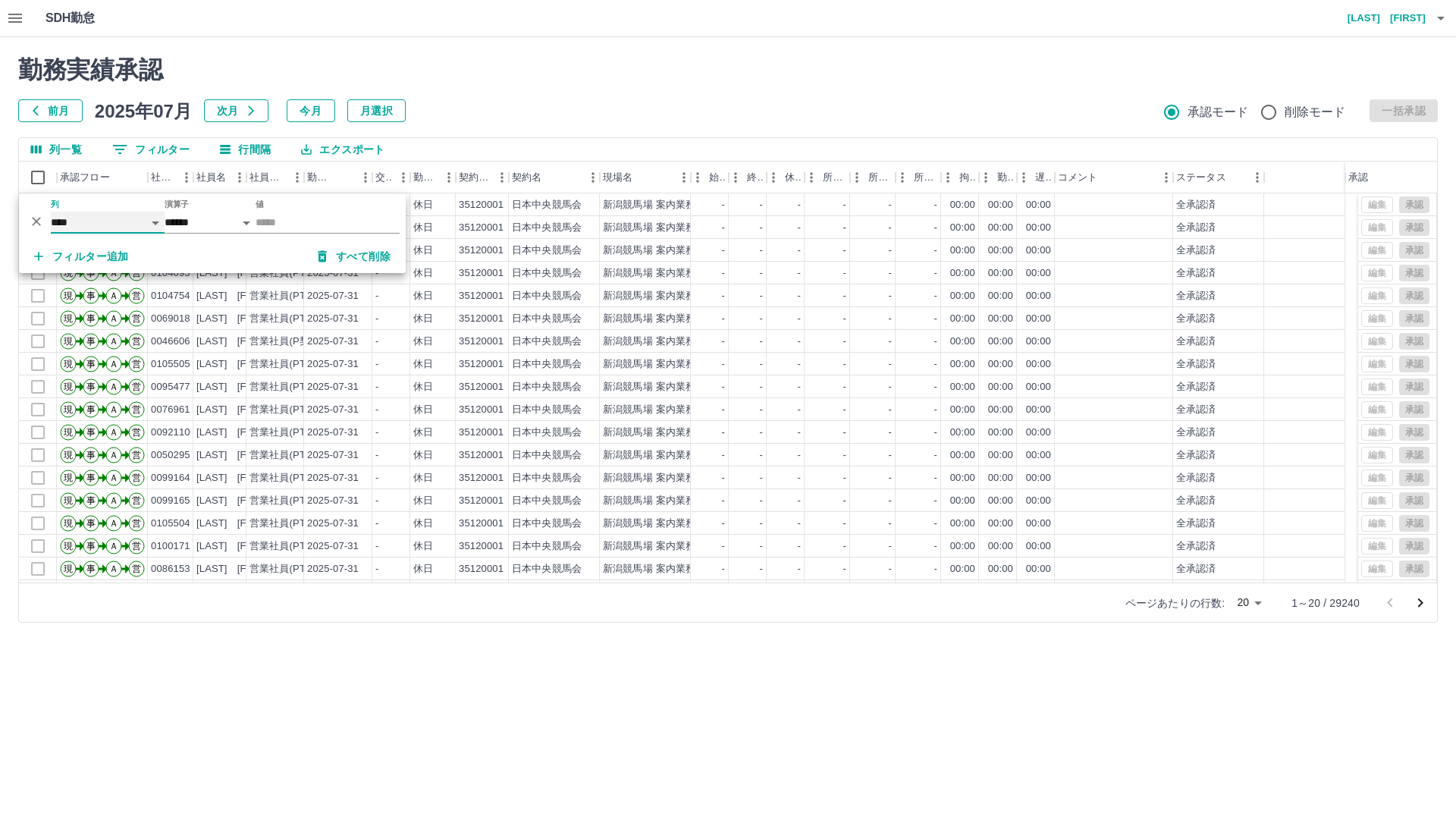 click on "**** *** **** *** *** **** ***** *** *** ** ** ** **** **** **** ** ** *** **** *****" at bounding box center [108, 222] 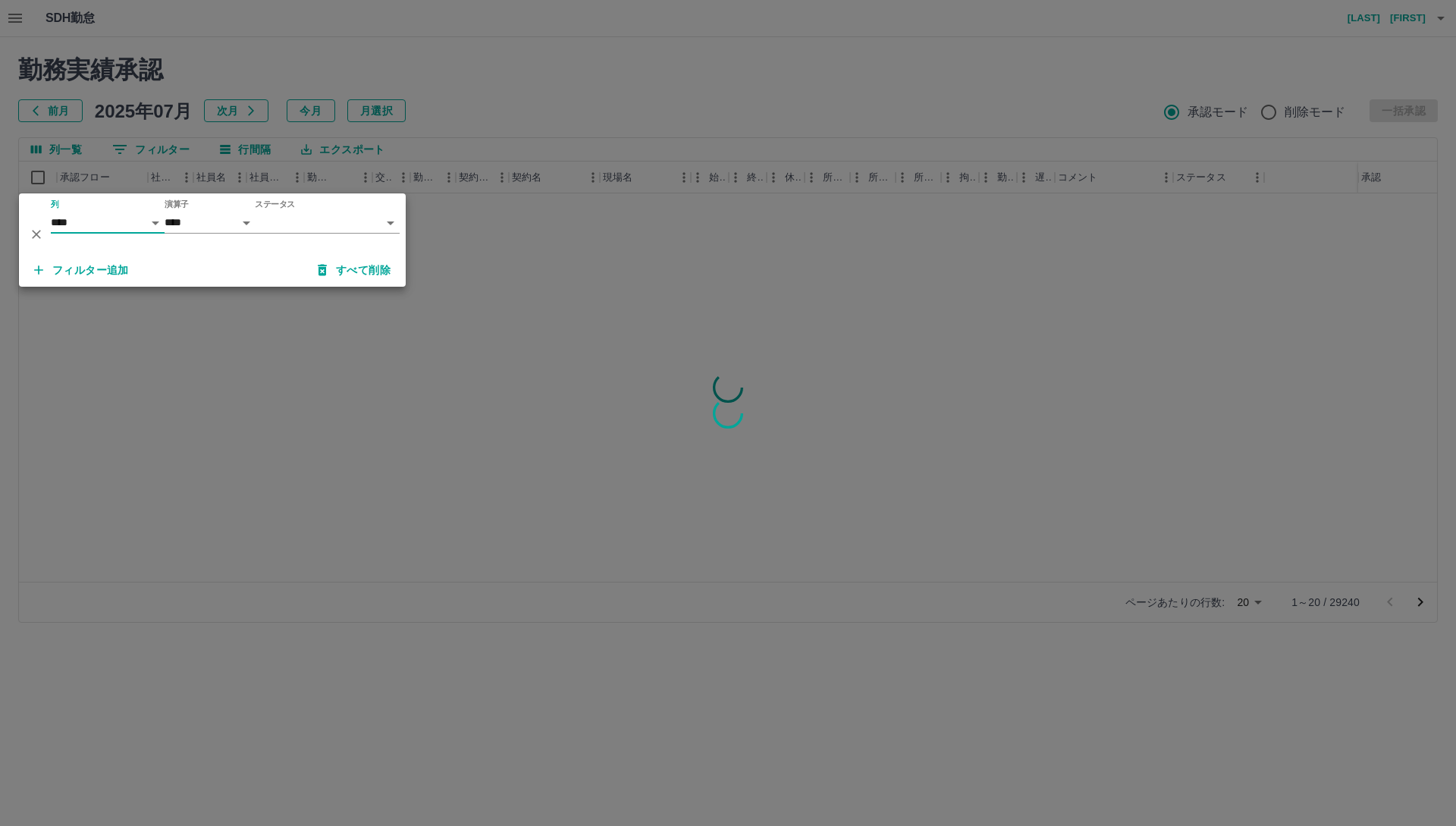 click on "SDH勤怠 [LAST]　[FIRST] 勤務実績承認 前月 2025年07月 次月 今月 月選択 承認モード 削除モード 一括承認 列一覧 0 フィルター 行間隔 エクスポート 承認フロー 社員番号 社員名 社員区分 勤務日 交通費 勤務区分 契約コード 契約名 現場名 始業 終業 休憩 所定開始 所定終業 所定休憩 拘束 勤務 遅刻等 コメント ステータス 承認 ページあたりの行数: 20 ** 1～20 / 29240 SDH勤怠 *** ** 列 **** *** **** *** *** **** ***** *** *** ** ** ** **** **** **** ** ** *** **** ***** 演算子 **** ****** ステータス ​ ********* フィルター追加 すべて削除" at bounding box center [728, 320] 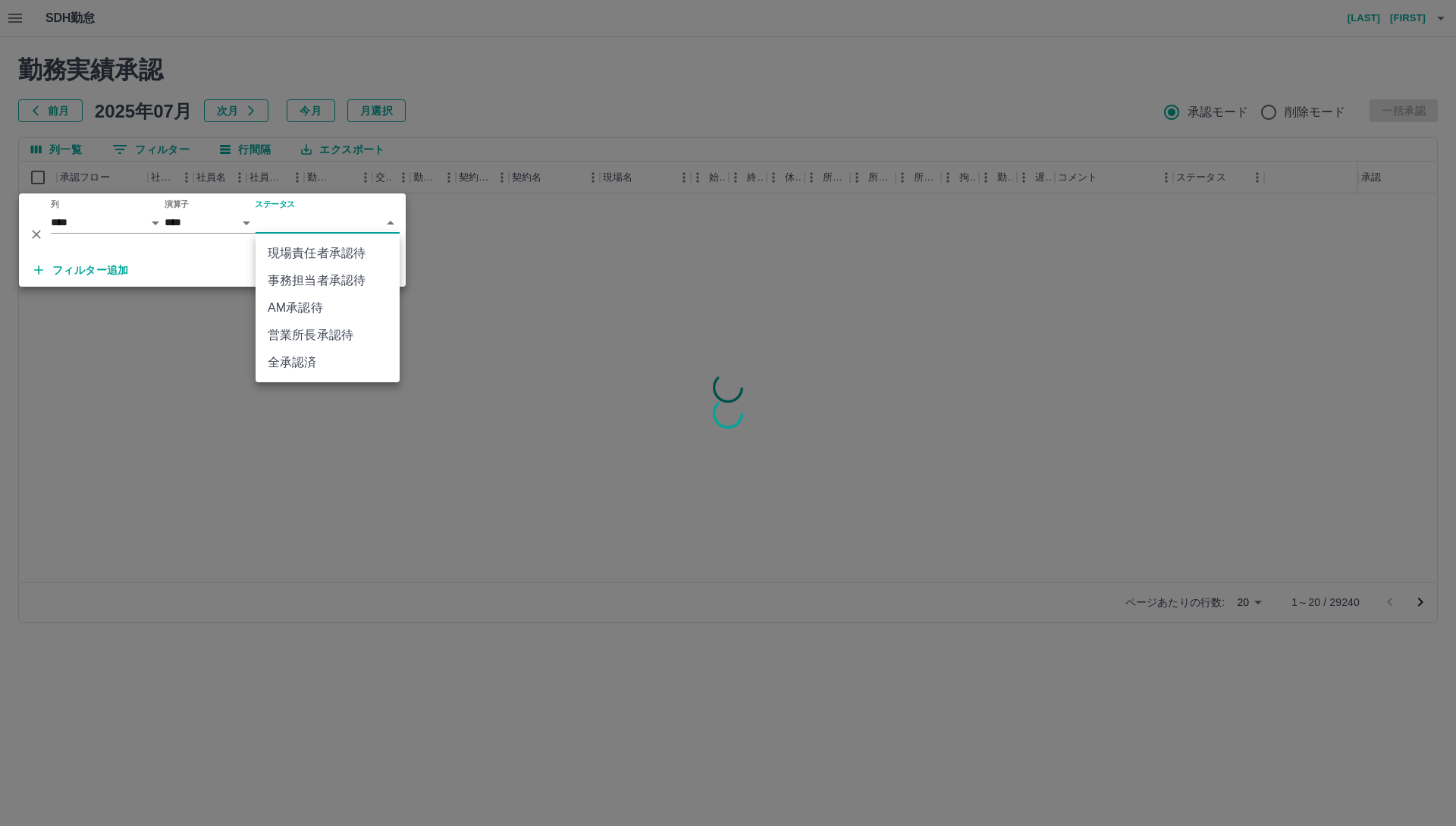 click on "営業所長承認待" at bounding box center [328, 335] 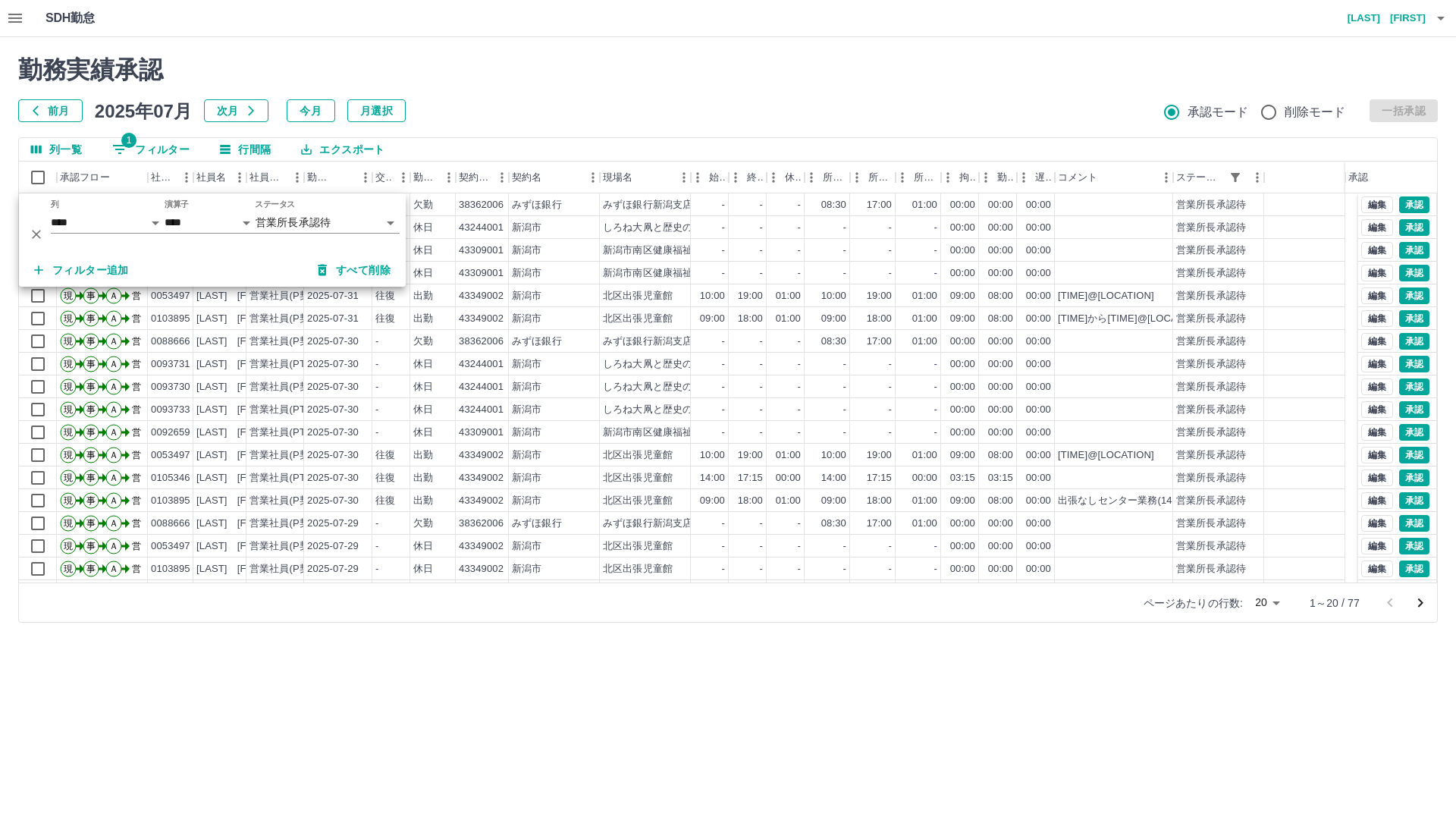 click on "勤務実績承認" at bounding box center (728, 70) 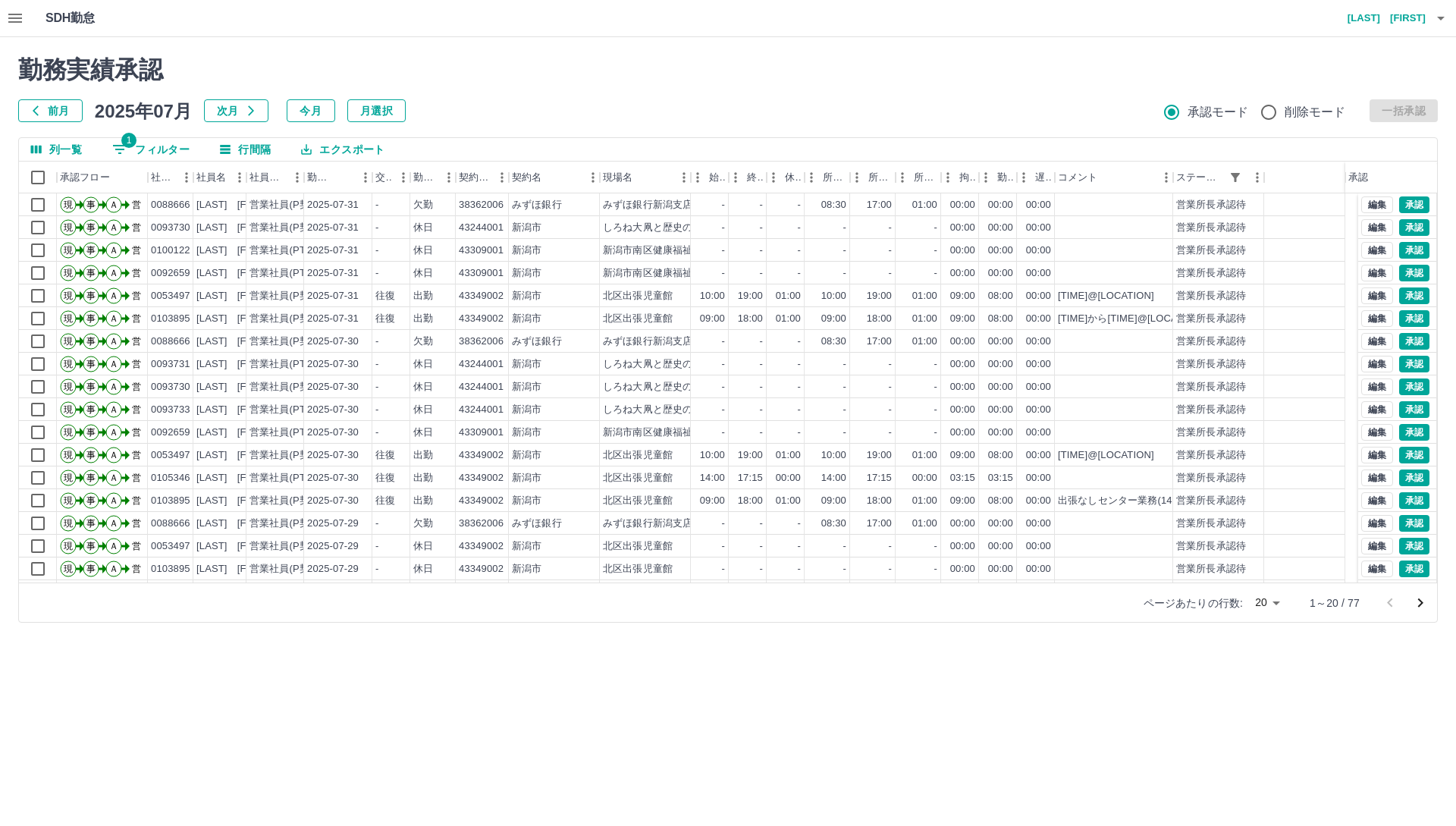 click on "SDH勤怠 [LAST]　[FIRST] 勤務実績承認 前月 2025年07月 次月 今月 月選択 承認モード 削除モード 一括承認 列一覧 1 フィルター 行間隔 エクスポート 承認フロー 社員番号 社員名 社員区分 勤務日 交通費 勤務区分 契約コード 契約名 現場名 始業 終業 休憩 所定開始 所定終業所定休憩 拘束 勤務 遅刻等 コメント ステータス 承認 現 事 Ａ 営 [EMPLOYEE_ID] [LAST]　[FIRST] 営業社員(P契約) 2025-07-31  -  欠勤 [EXPENSE_ID] [BANK_NAME] [BANK_BRANCH] - - - 08:30 17:00 01:00 00:00 00:00 00:00 営業所長承認待 現 事 Ａ 営 [EMPLOYEE_ID] [LAST]　[FIRST] 営業社員(P契約) 2025-07-31  -  休日 [LOCATION_ID] [CITY] [LOCATION_NAME] - - - - - - 00:00 00:00 00:00 営業所長承認待 現 事 Ａ 営 [EMPLOYEE_ID] [LAST]　[FIRST] 営業社員(PT契約) 2025-07-31  -  休日 [LOCATION_ID] [CITY] [LOCATION_NAME] - - - - - - 00:00 00:00 00:00 営業所長承認待 現 事 -" at bounding box center [728, 320] 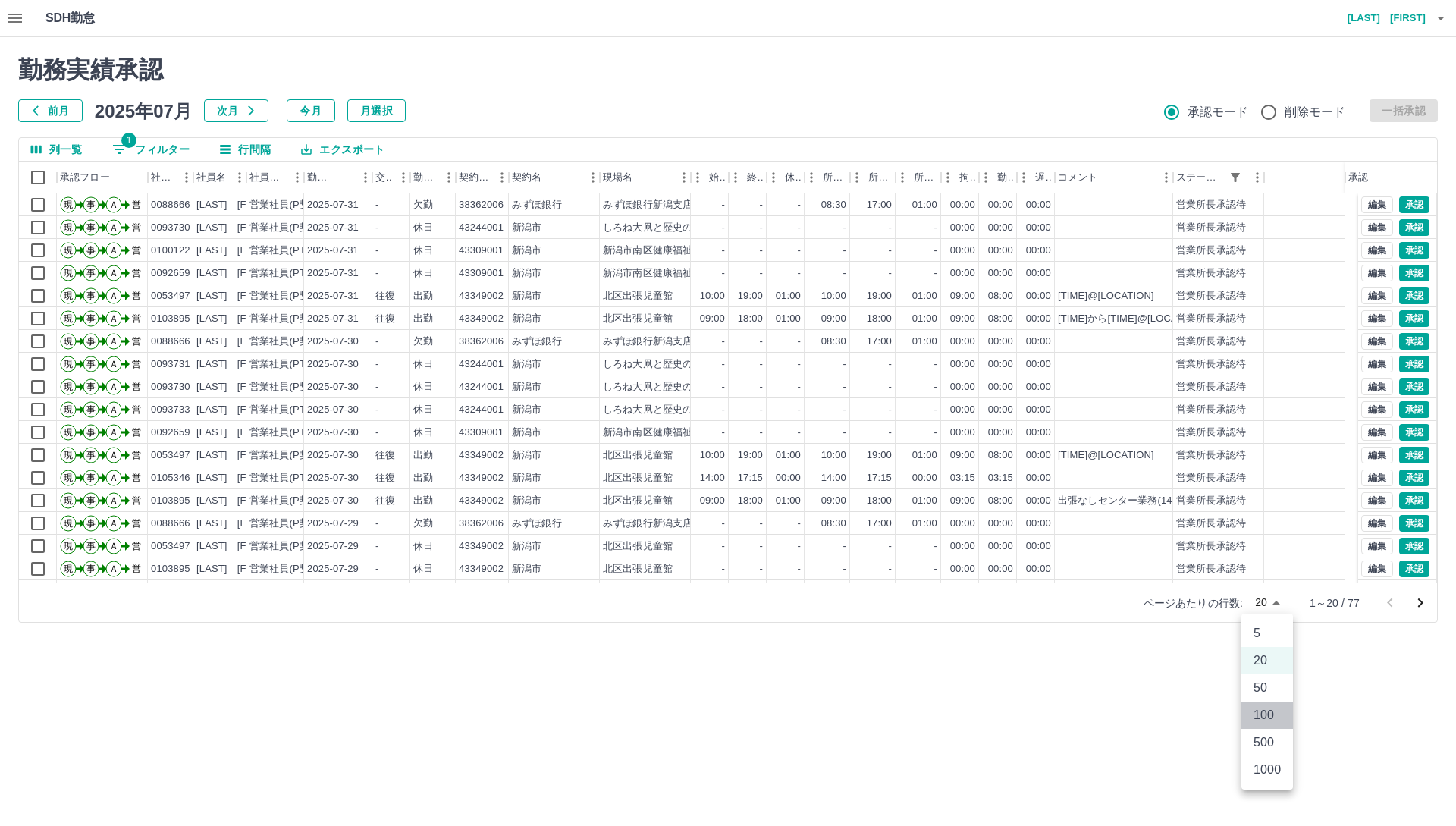 click on "100" at bounding box center (1267, 715) 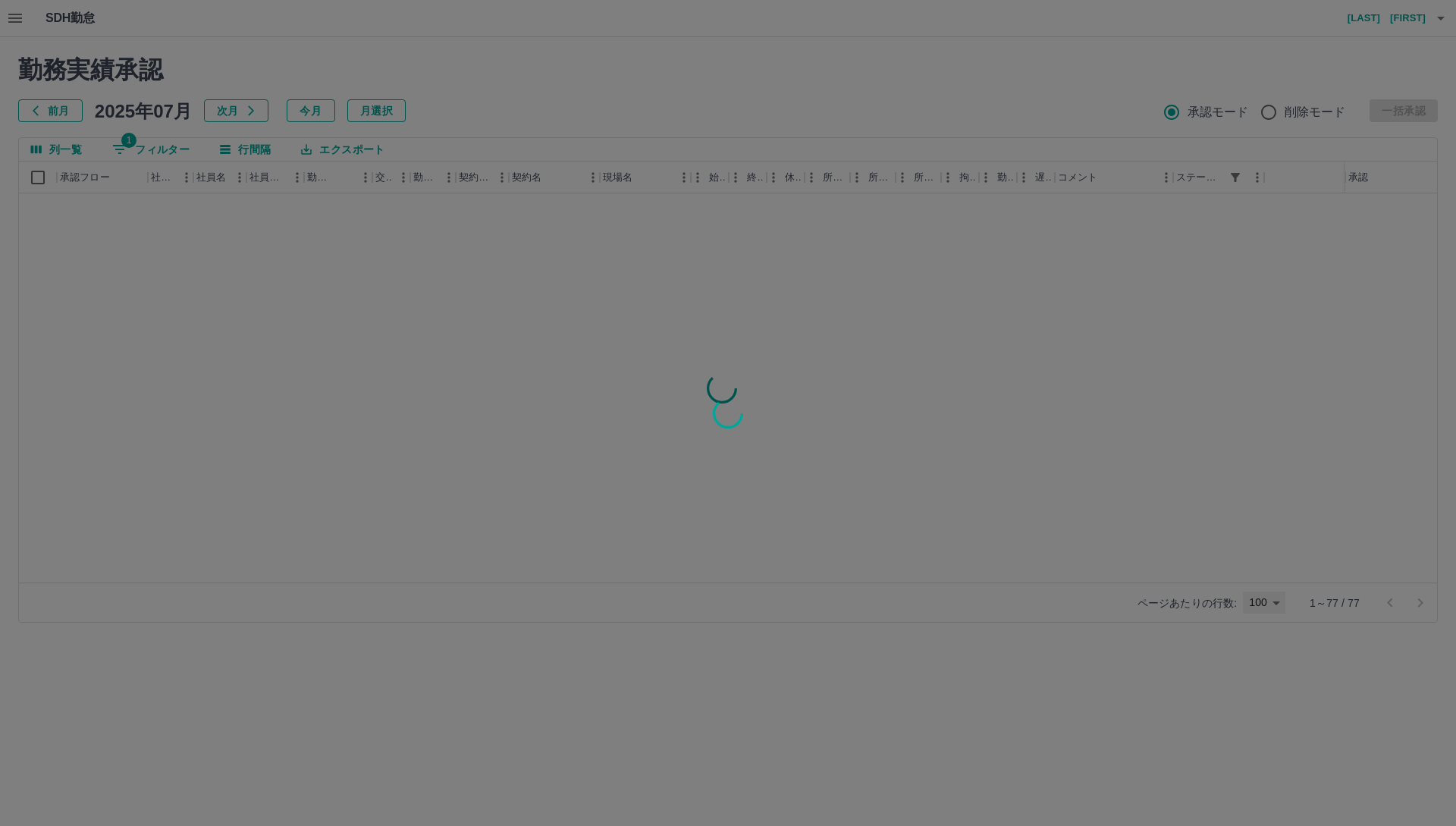 type on "***" 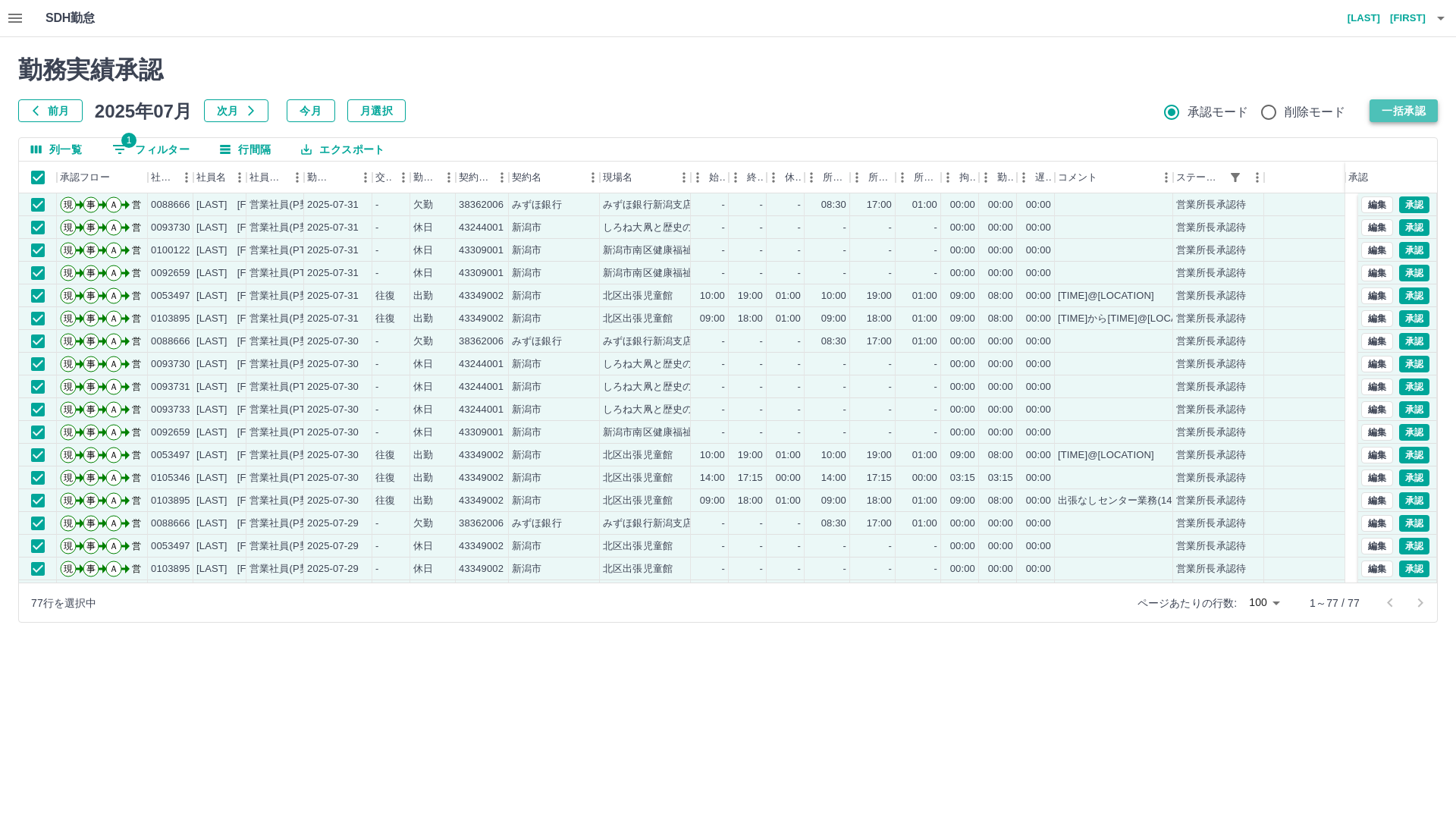 click on "一括承認" at bounding box center [1404, 111] 